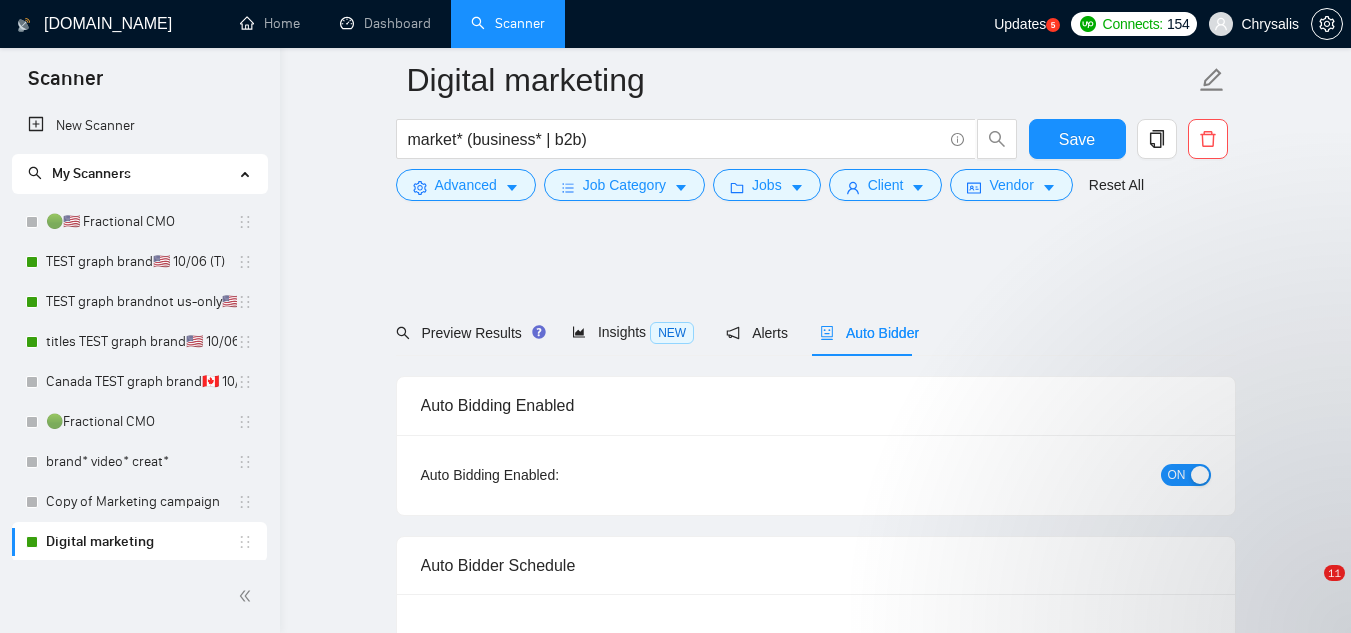 scroll, scrollTop: 1300, scrollLeft: 0, axis: vertical 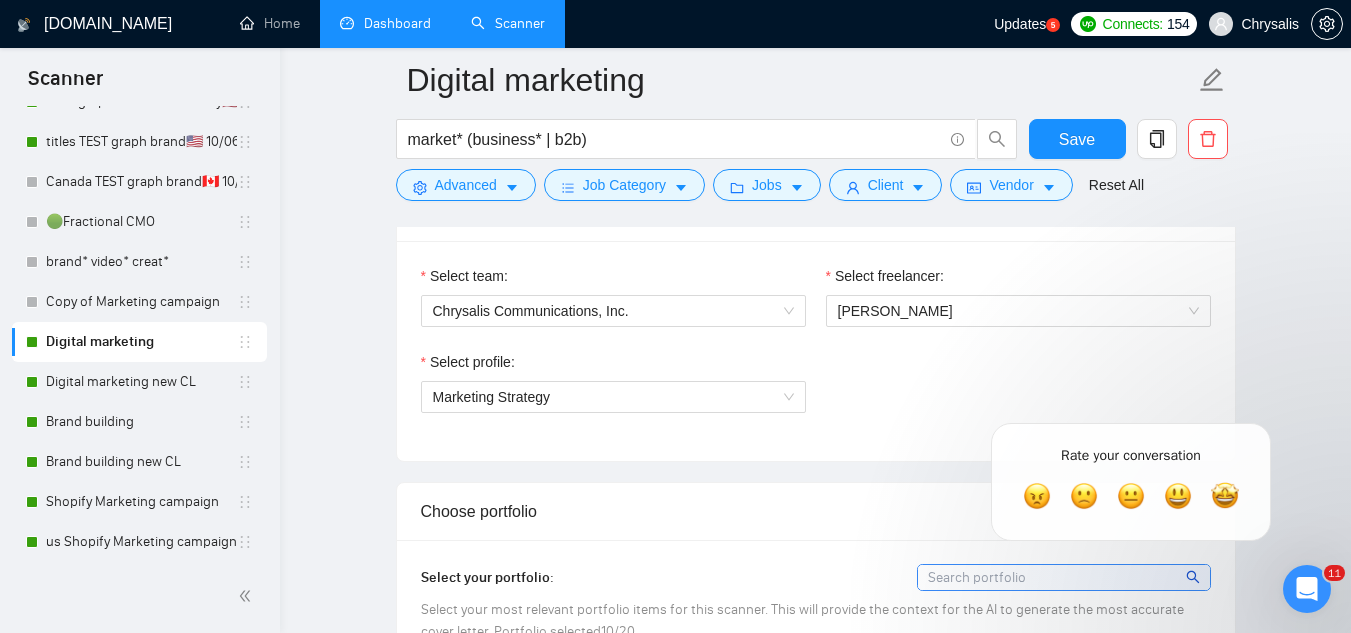 click on "Dashboard" at bounding box center (385, 23) 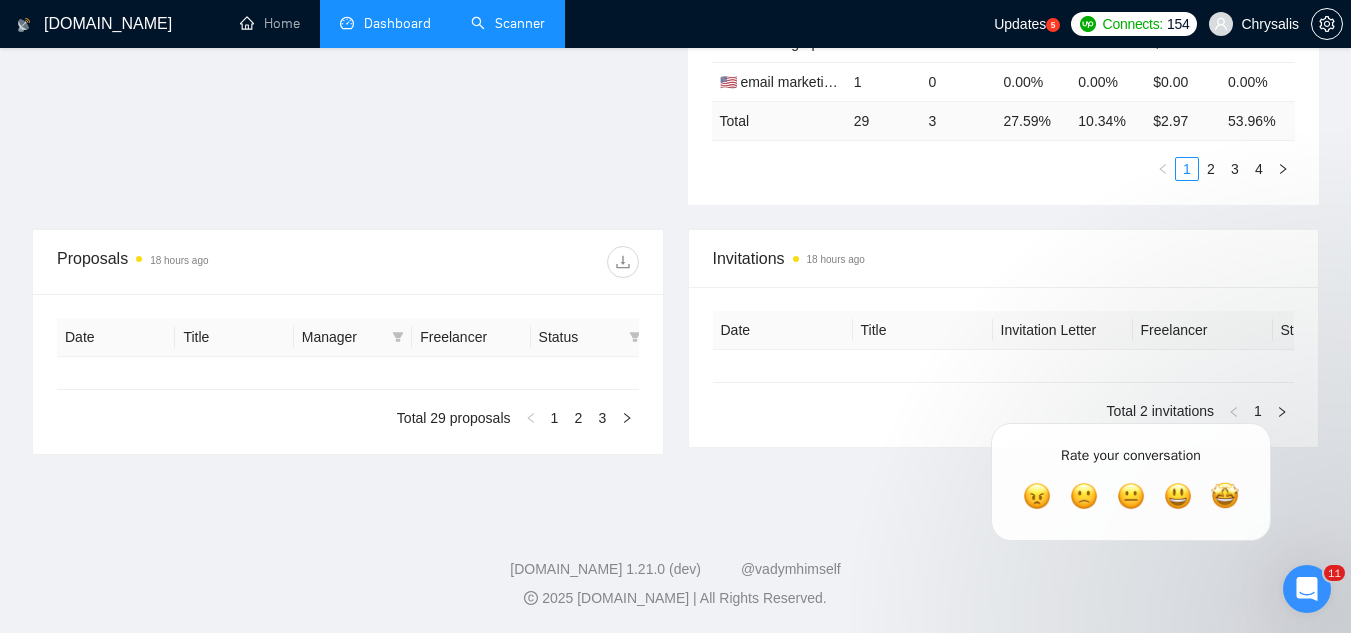 type on "[DATE]" 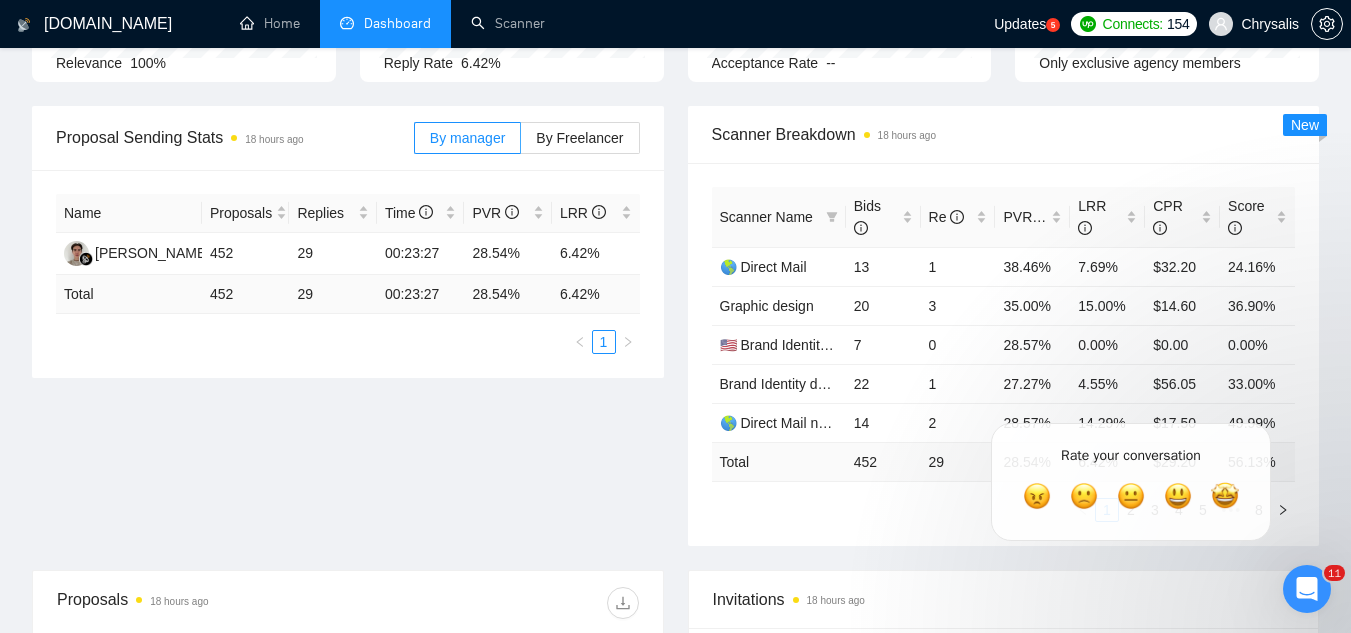 scroll, scrollTop: 102, scrollLeft: 0, axis: vertical 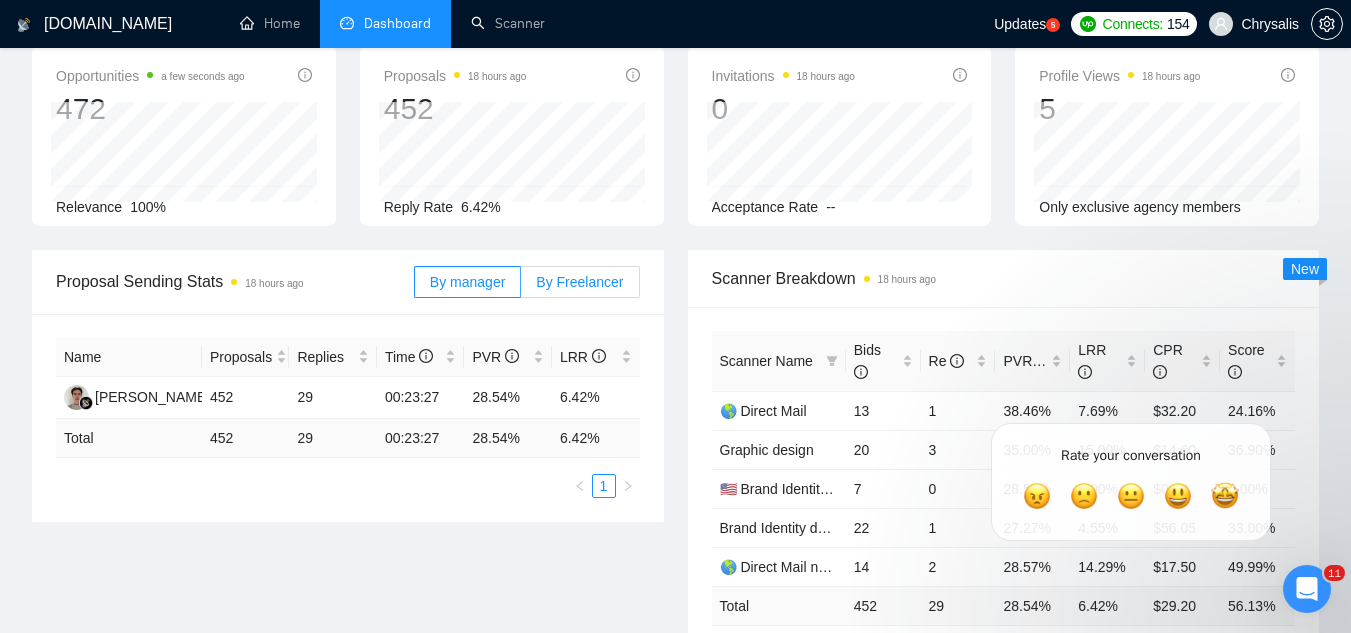click on "By Freelancer" at bounding box center (579, 282) 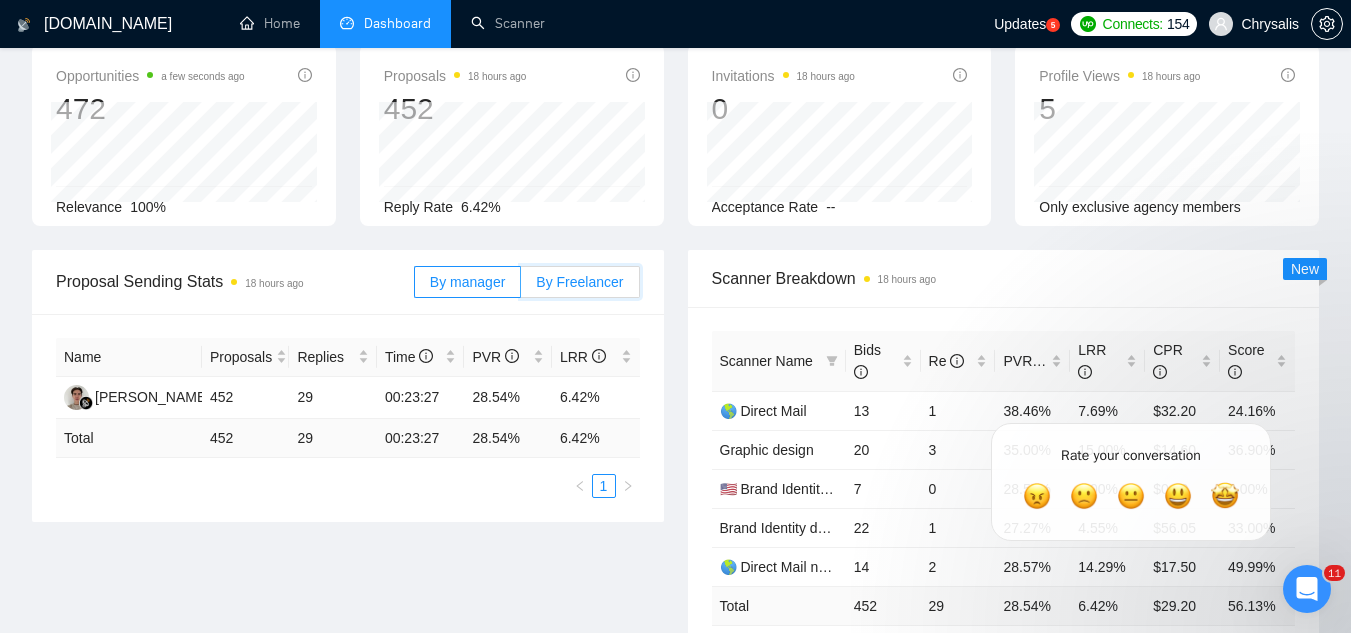 click on "By Freelancer" at bounding box center (521, 287) 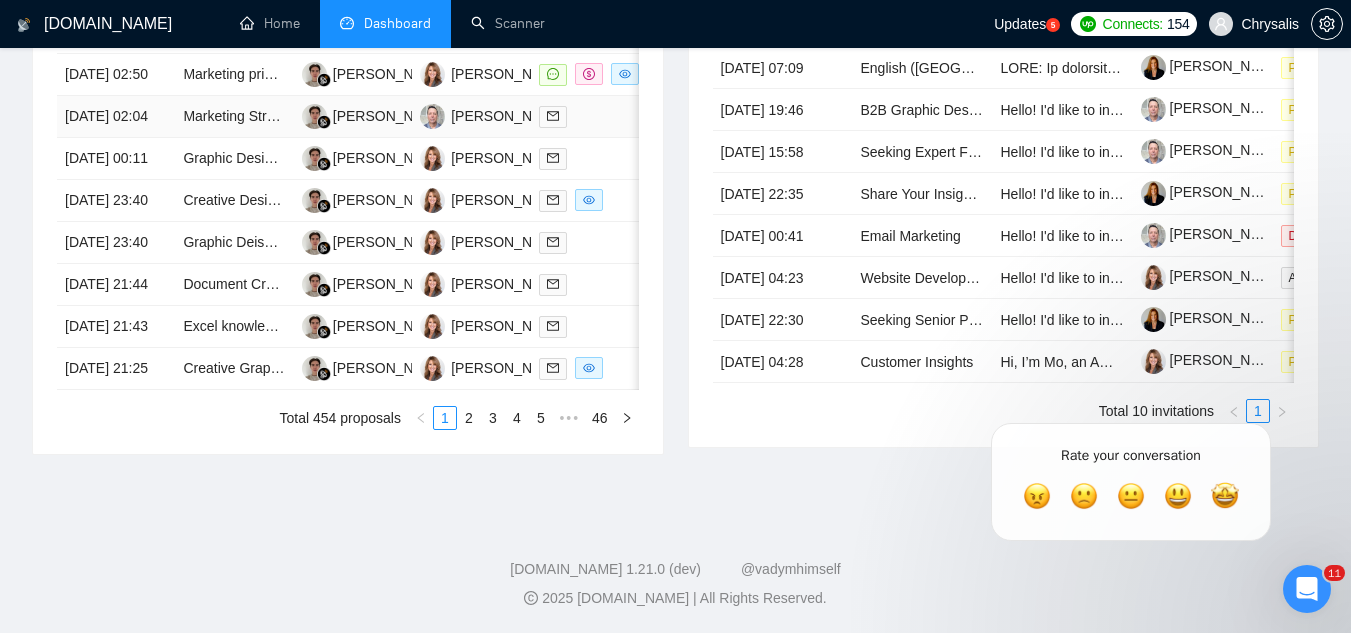scroll, scrollTop: 1002, scrollLeft: 0, axis: vertical 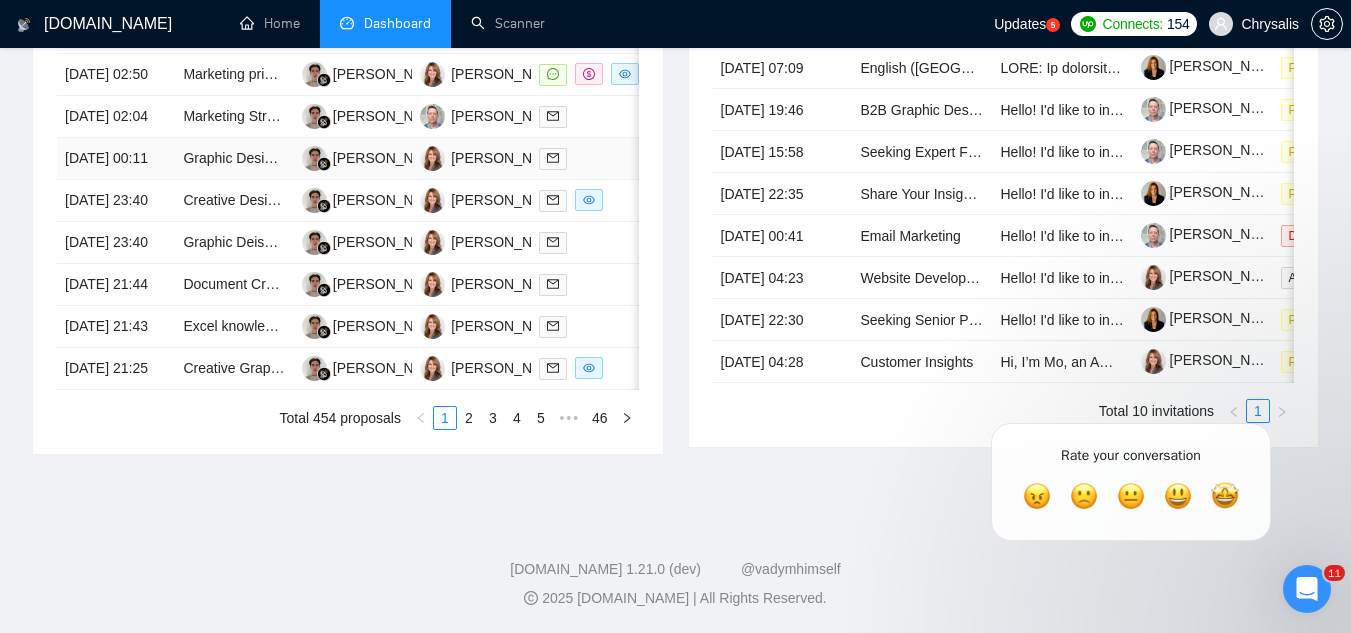 click on "Graphic Designer Needed for Logo and Branding Development" at bounding box center [234, 159] 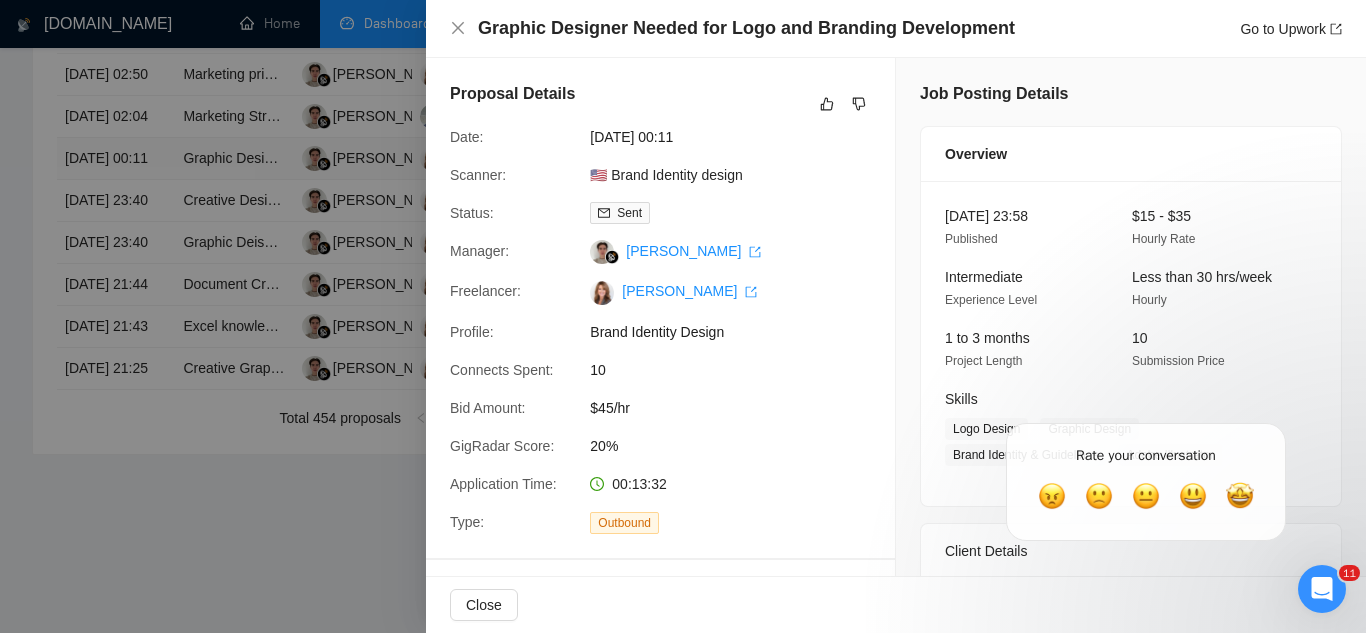 click at bounding box center (683, 316) 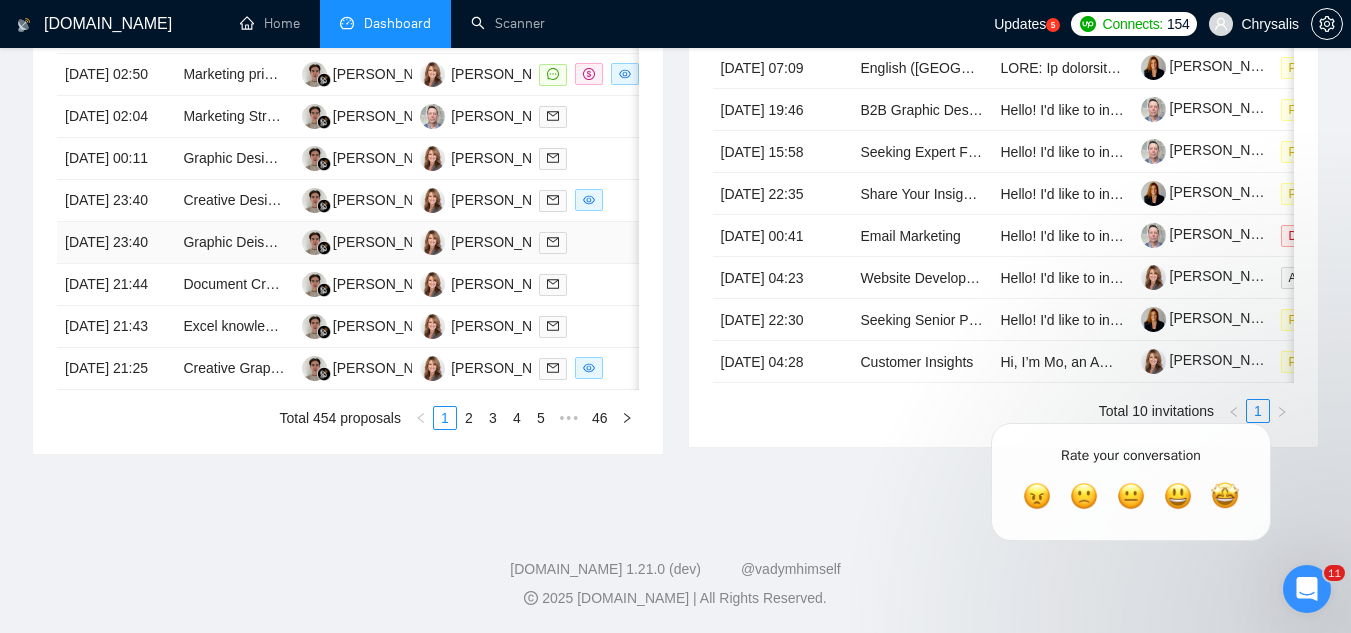 click on "Graphic Deisgner/ Motion Graphics designer" at bounding box center (234, 243) 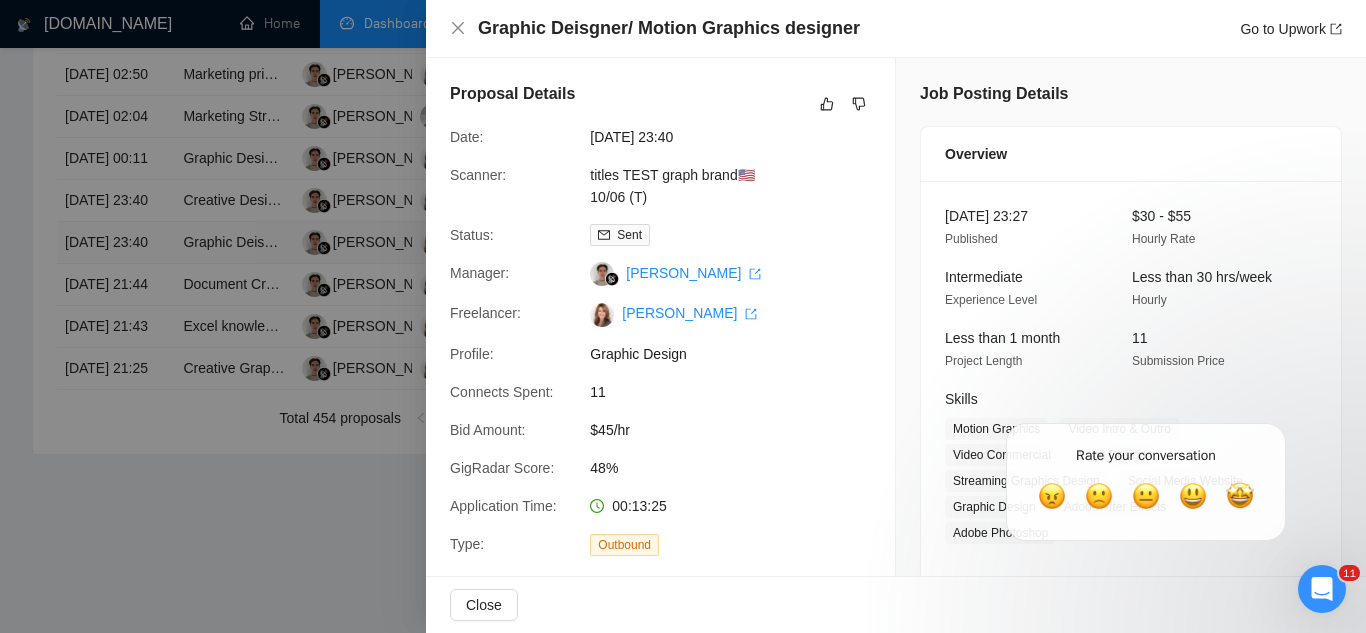 click at bounding box center [683, 316] 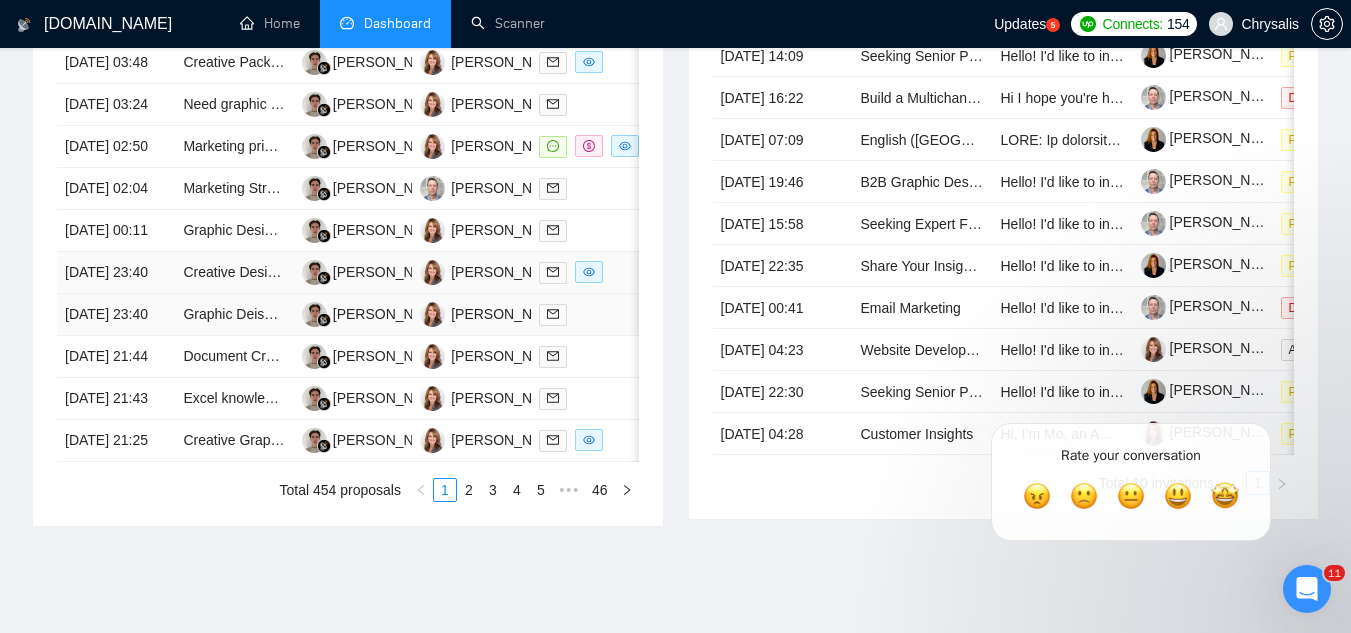 scroll, scrollTop: 802, scrollLeft: 0, axis: vertical 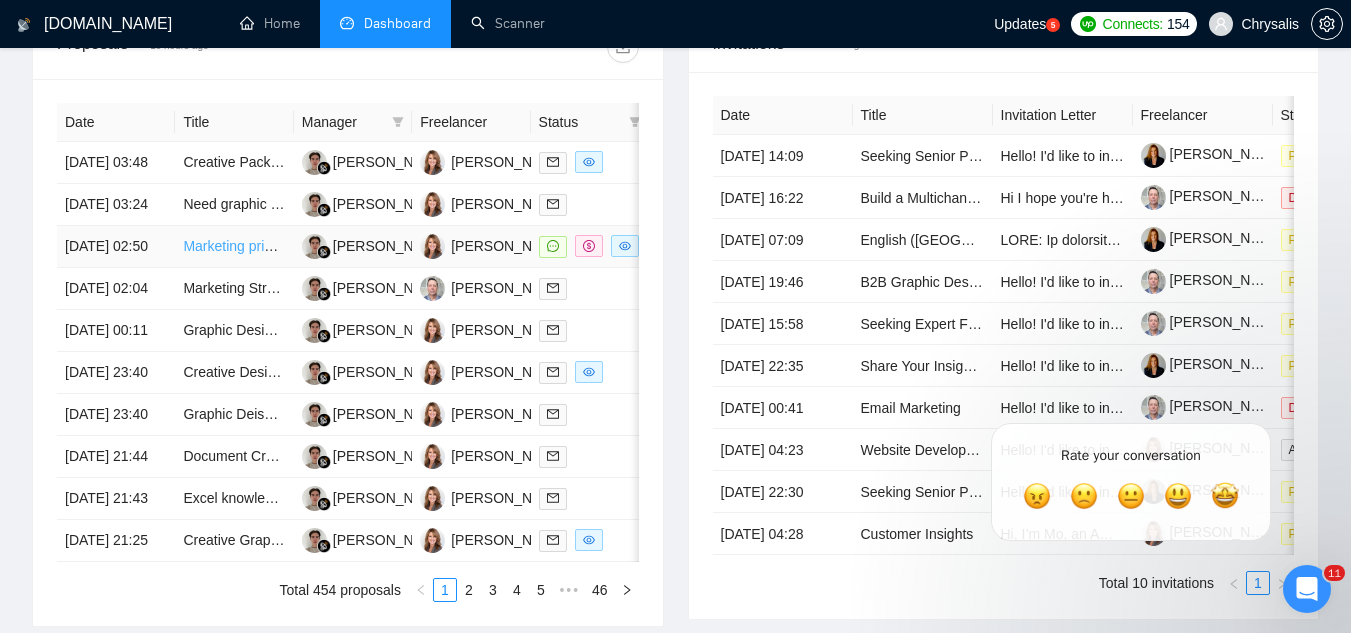 click on "Marketing print flyer" at bounding box center [244, 246] 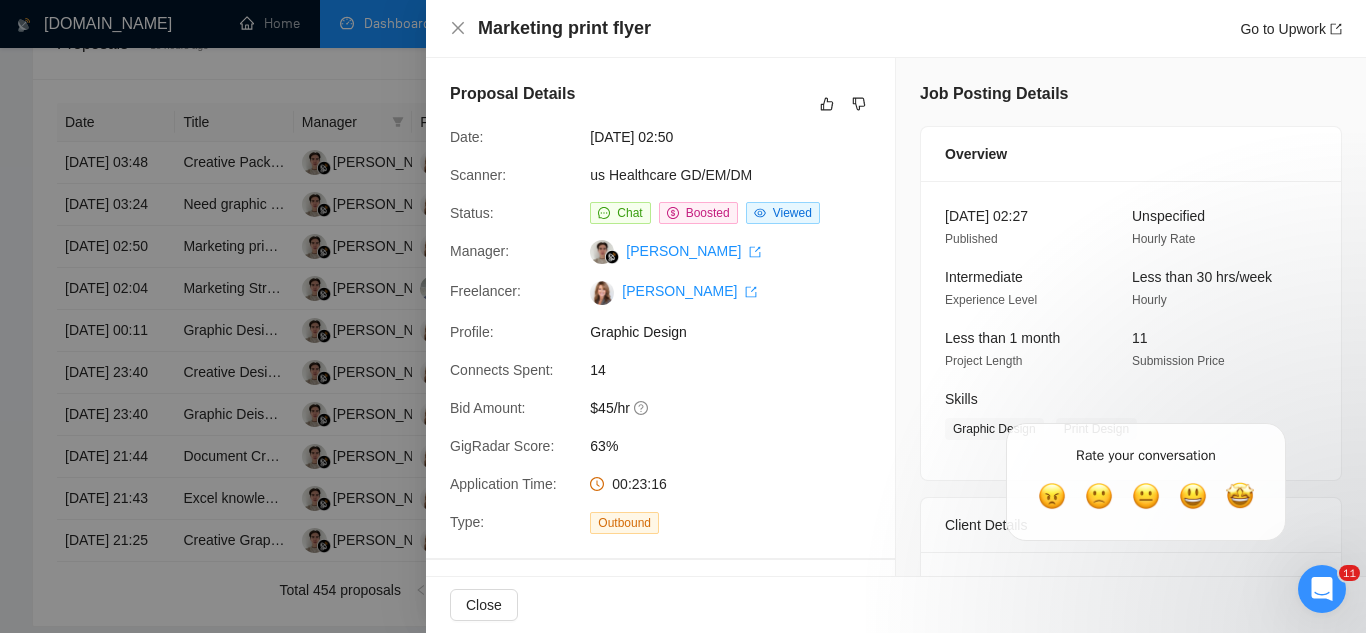 click at bounding box center [683, 316] 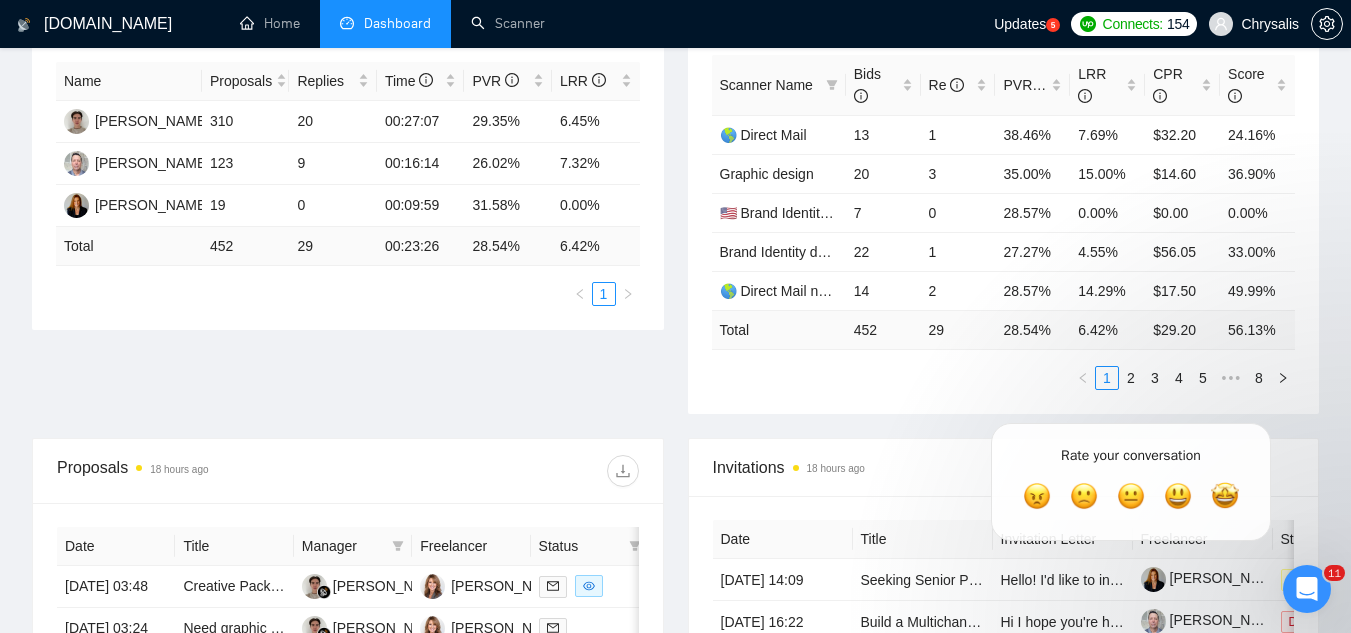 scroll, scrollTop: 202, scrollLeft: 0, axis: vertical 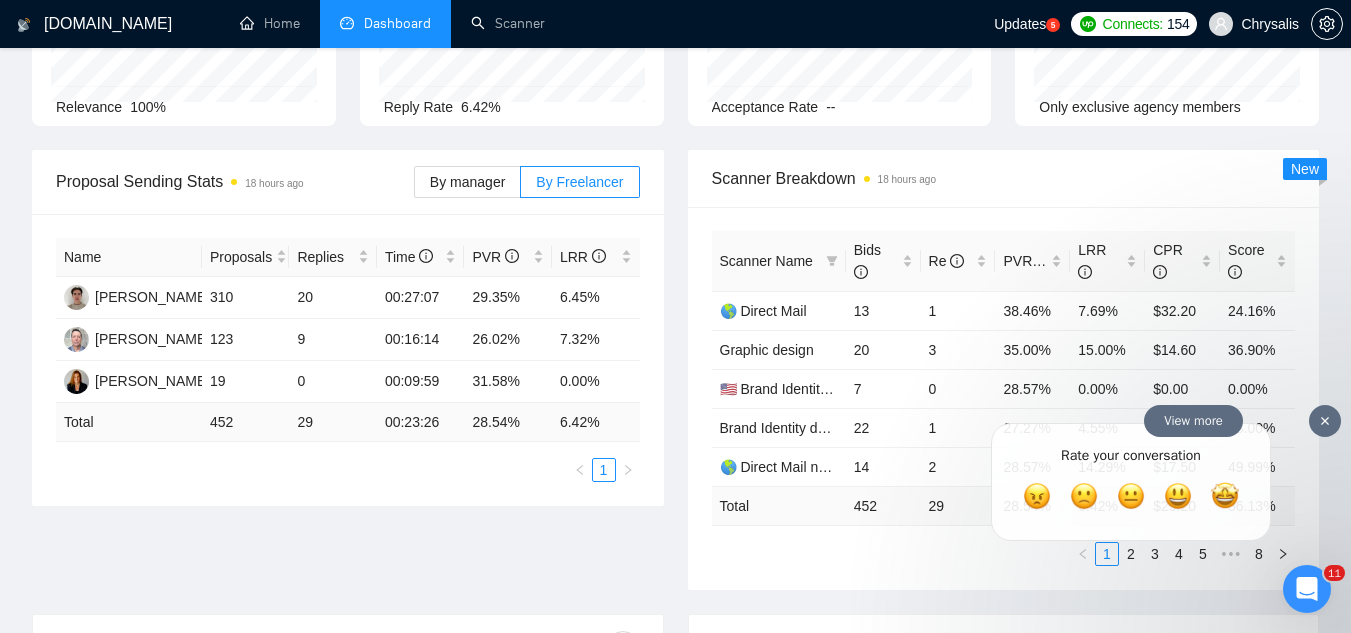 click at bounding box center [1325, 421] 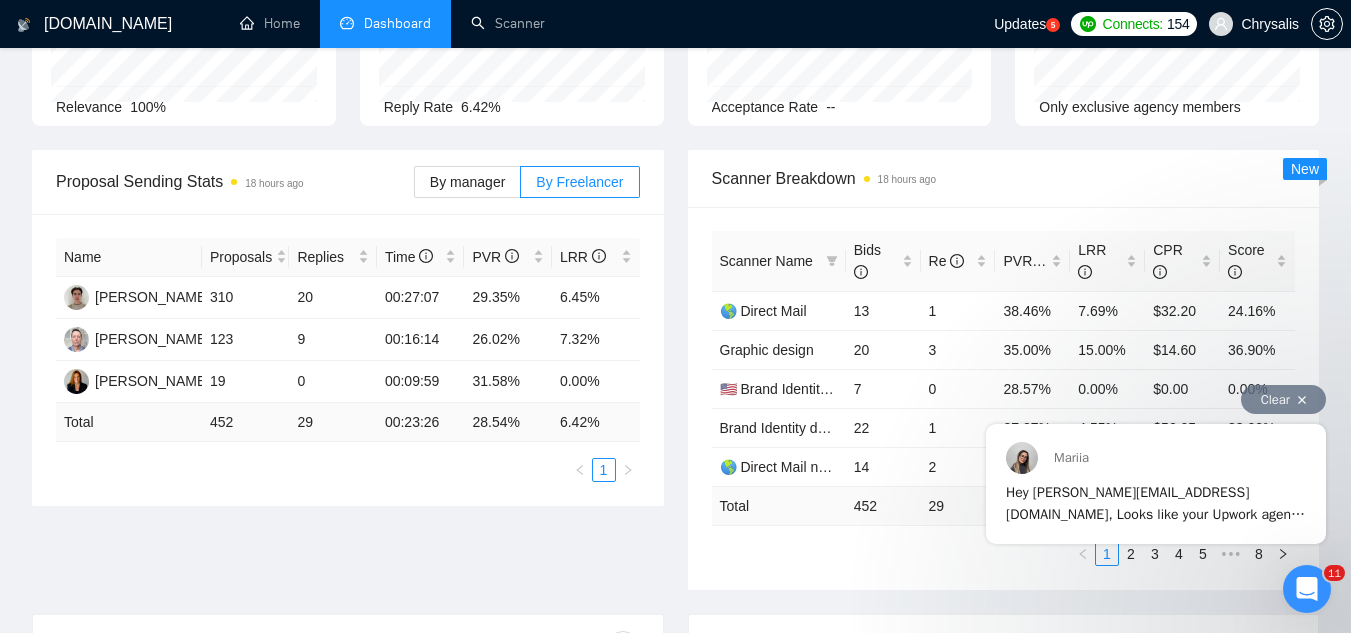 scroll, scrollTop: 0, scrollLeft: 0, axis: both 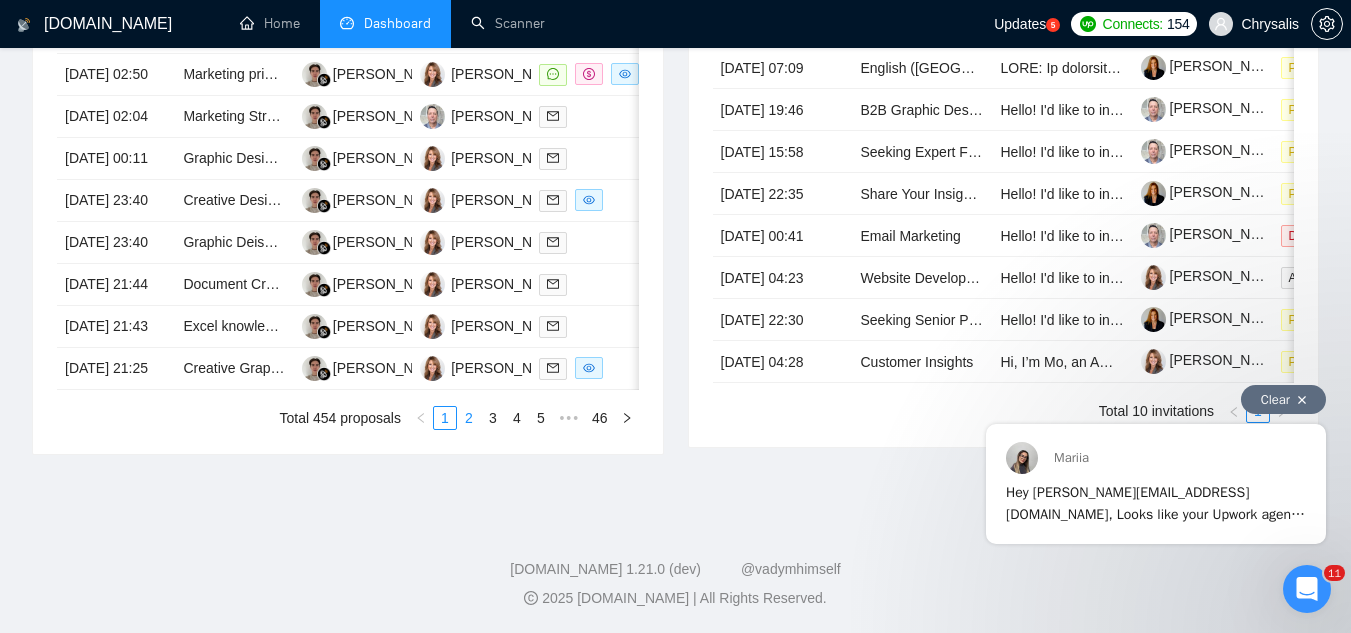 click on "2" at bounding box center [469, 418] 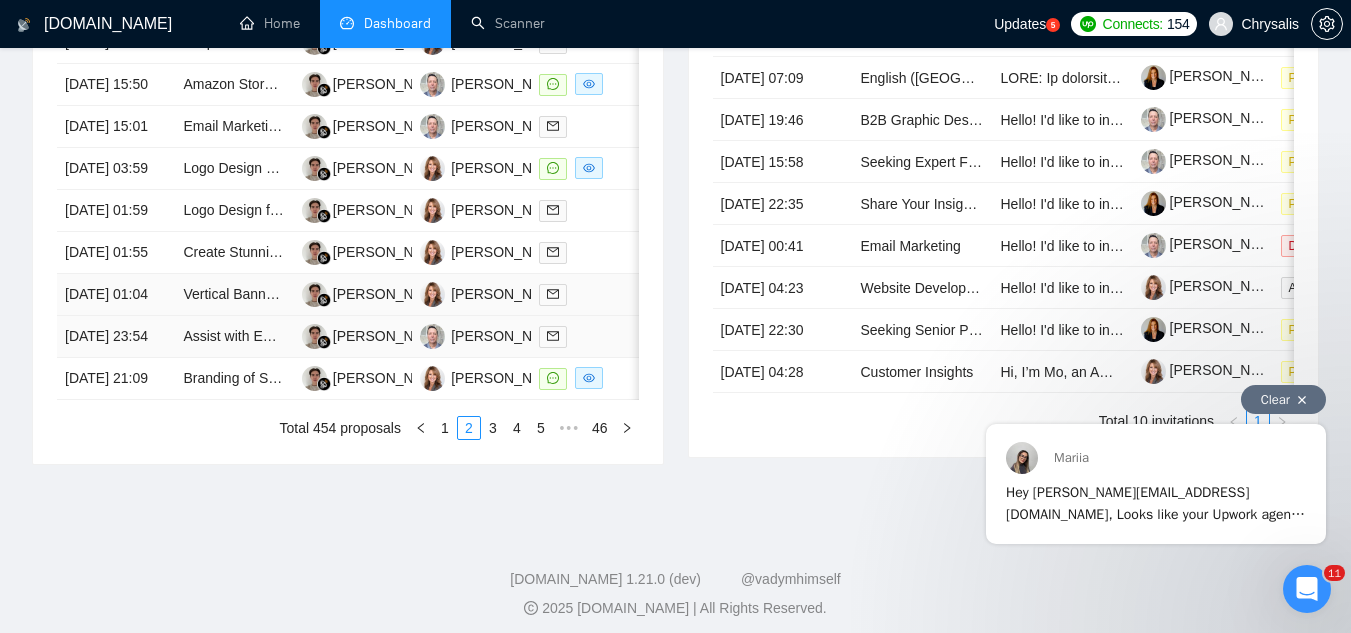 scroll, scrollTop: 1000, scrollLeft: 0, axis: vertical 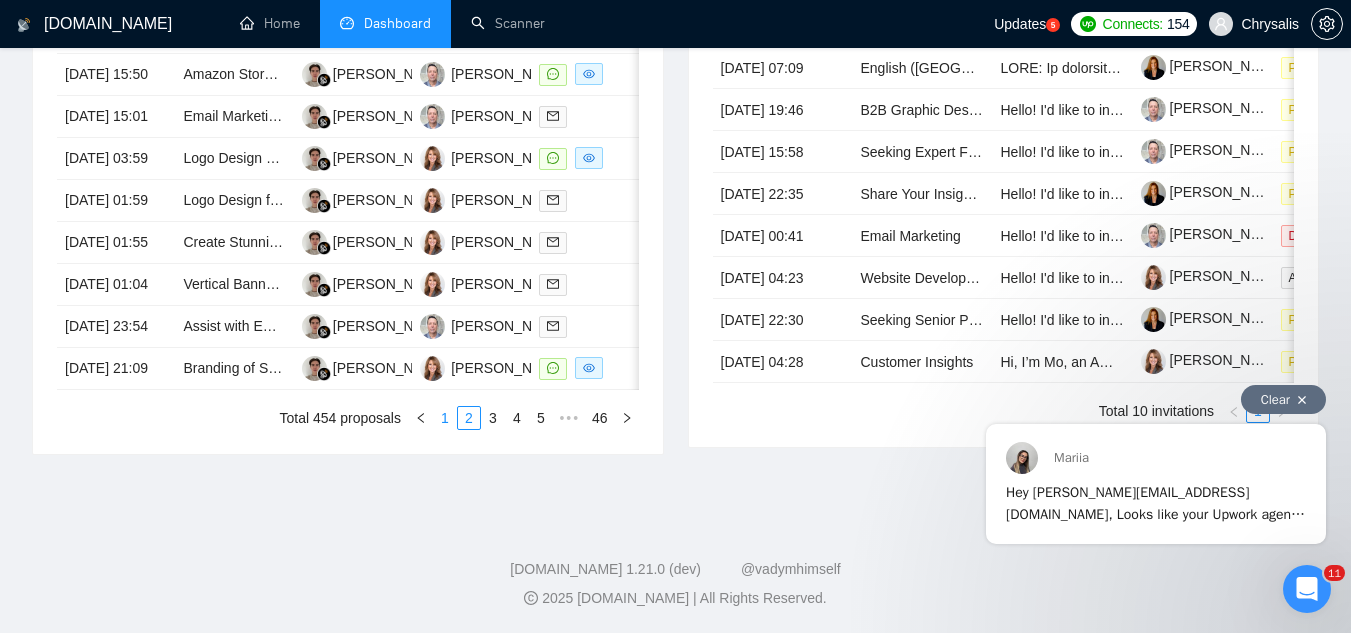 click on "1" at bounding box center (445, 418) 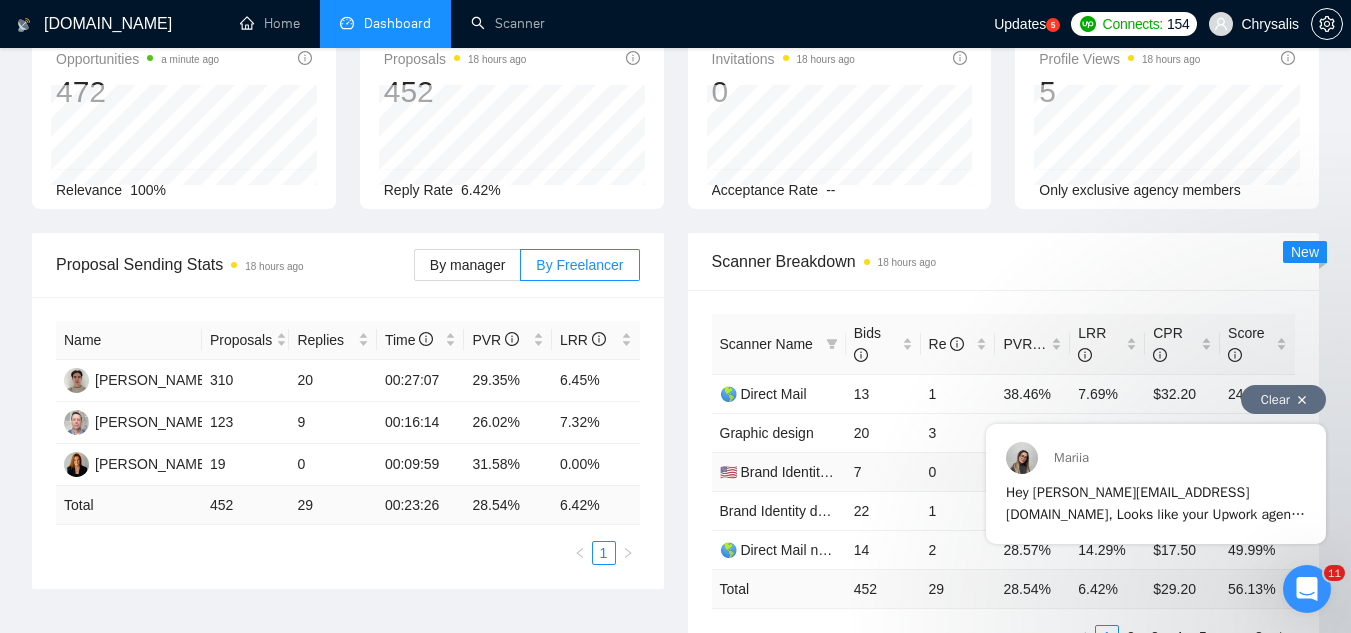 scroll, scrollTop: 0, scrollLeft: 0, axis: both 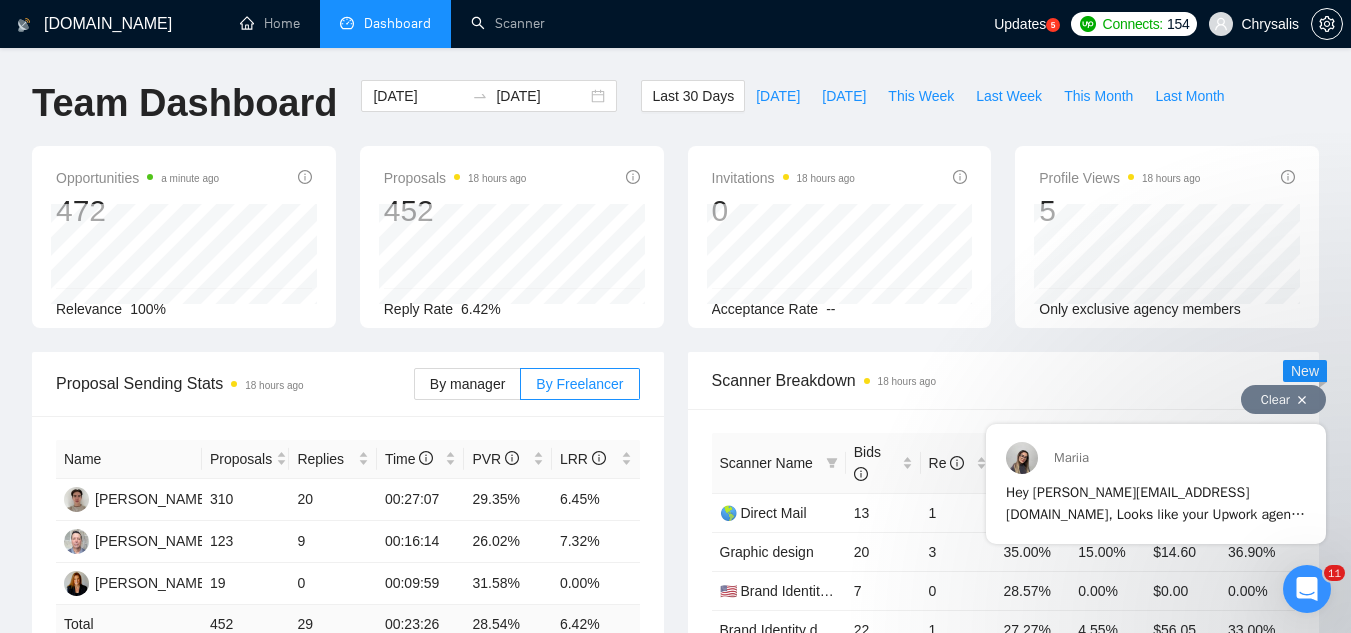 click on "Clear" at bounding box center (1283, 399) 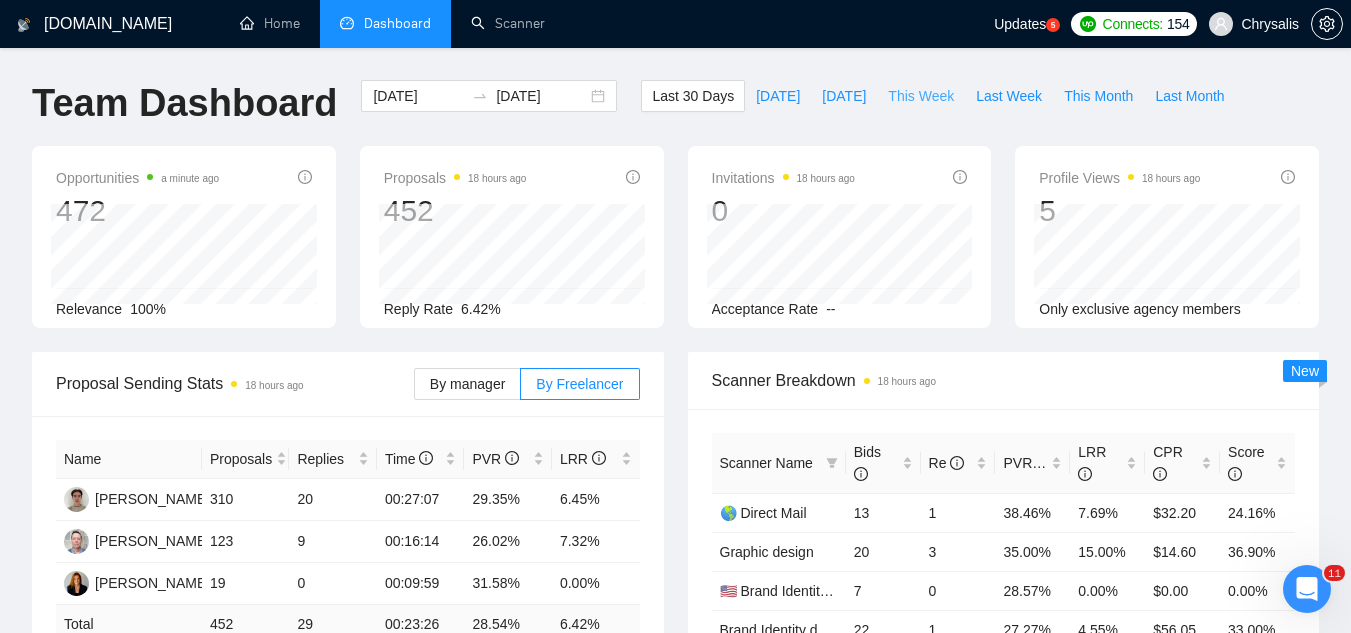 click on "This Week" at bounding box center (921, 96) 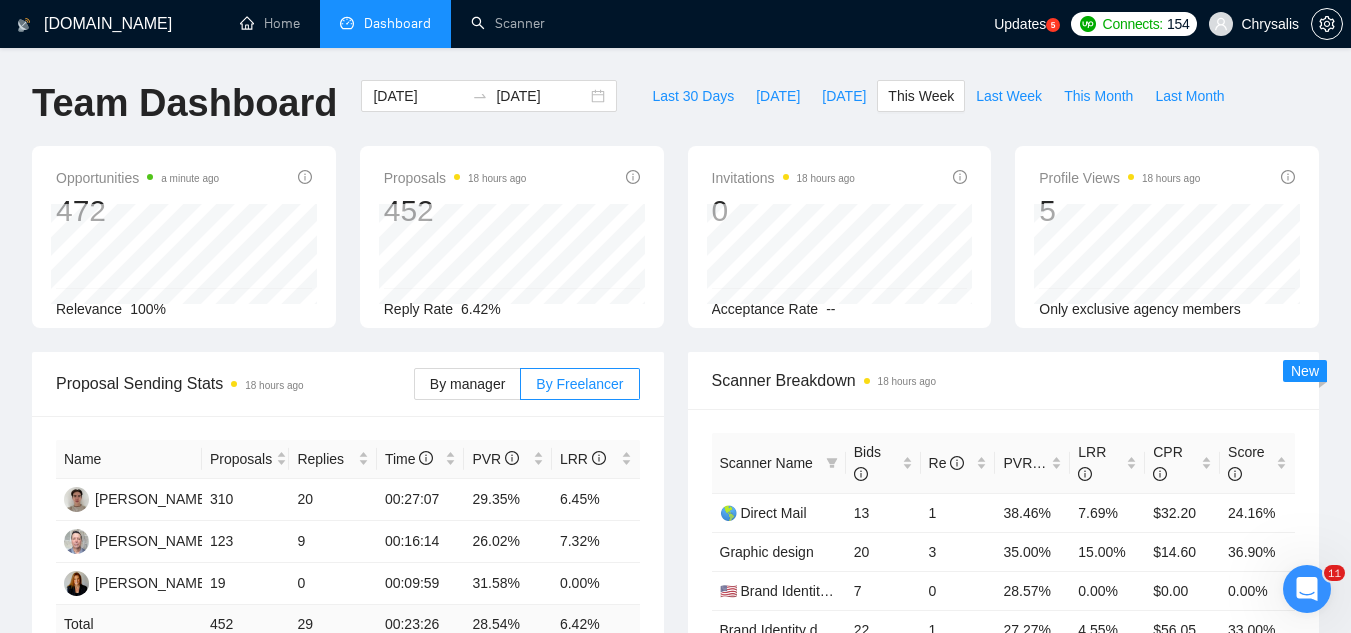 type on "[DATE]" 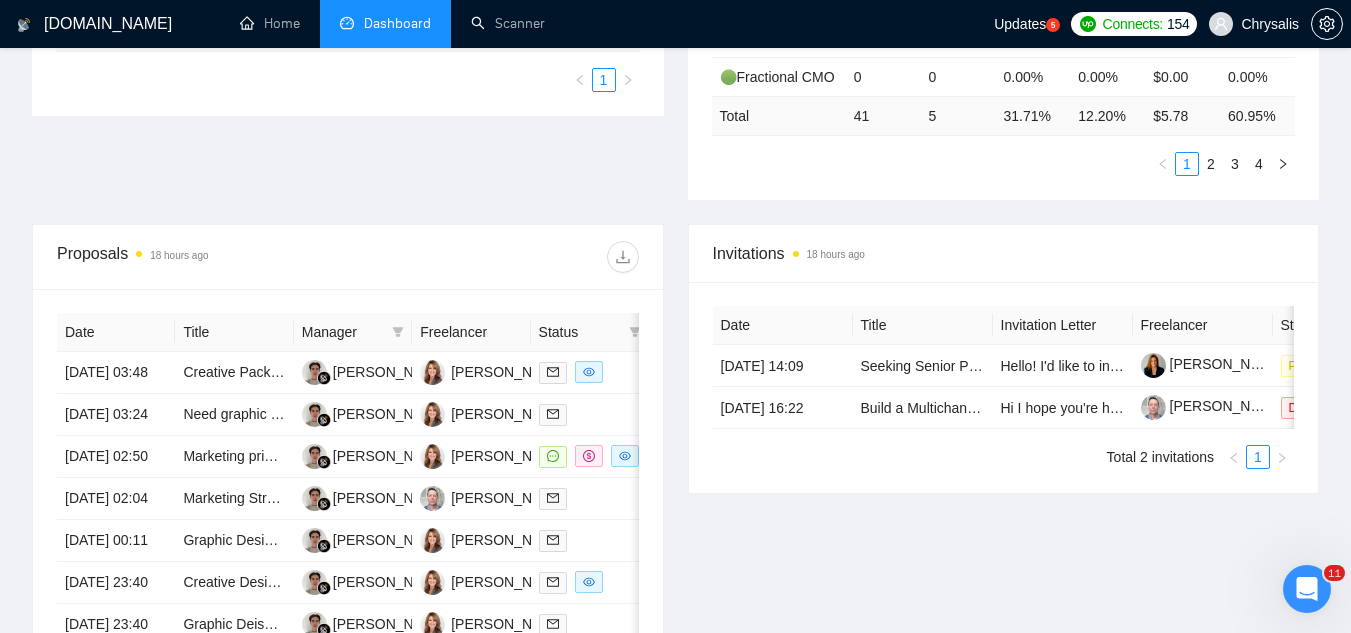 scroll, scrollTop: 700, scrollLeft: 0, axis: vertical 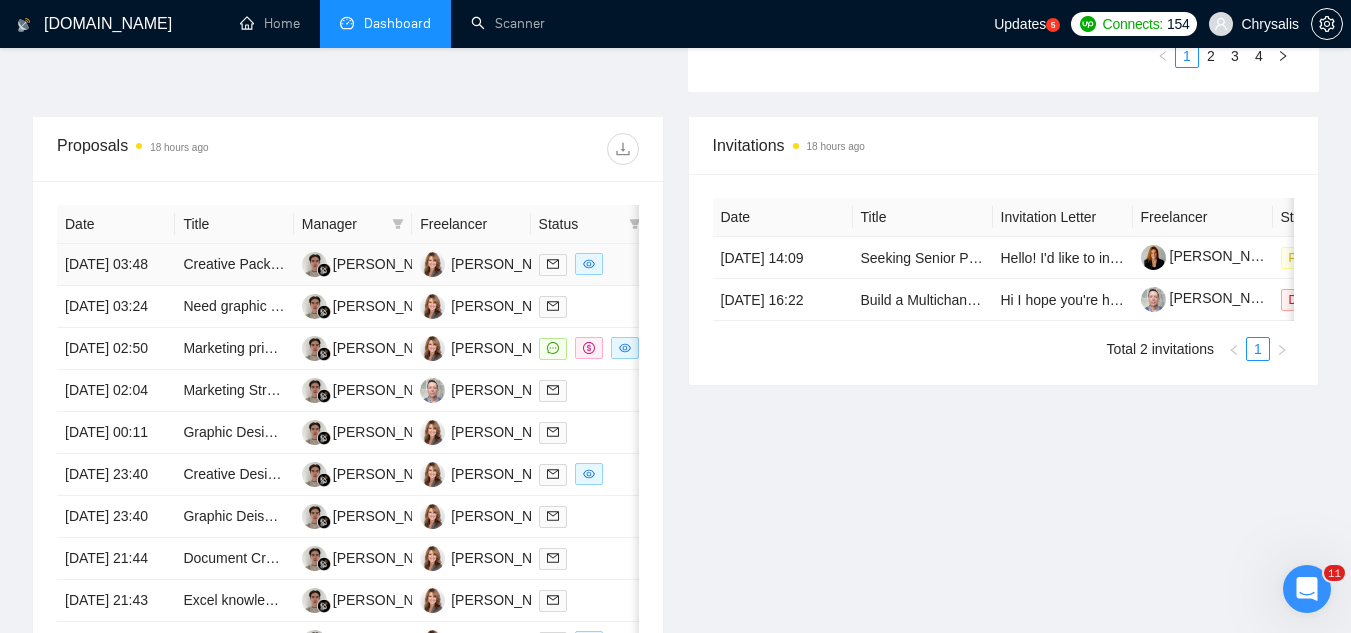 click on "Creative Packaging Designer for All American Gummy Bears" at bounding box center (234, 265) 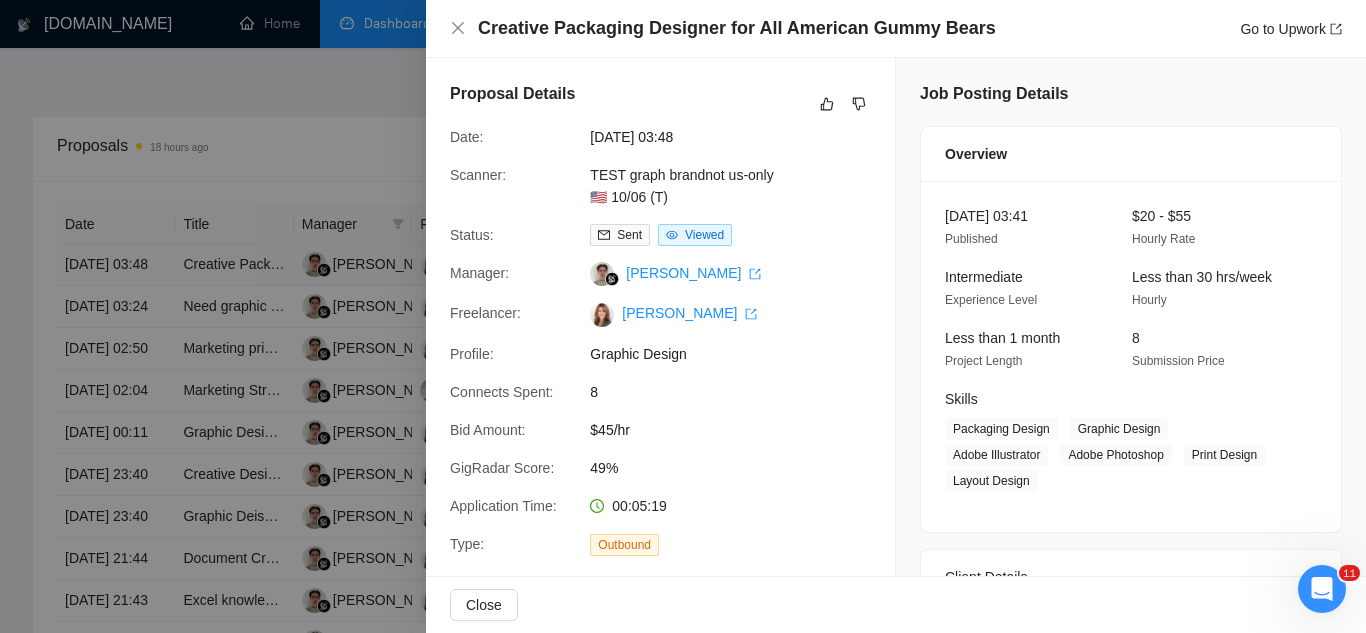 click at bounding box center [683, 316] 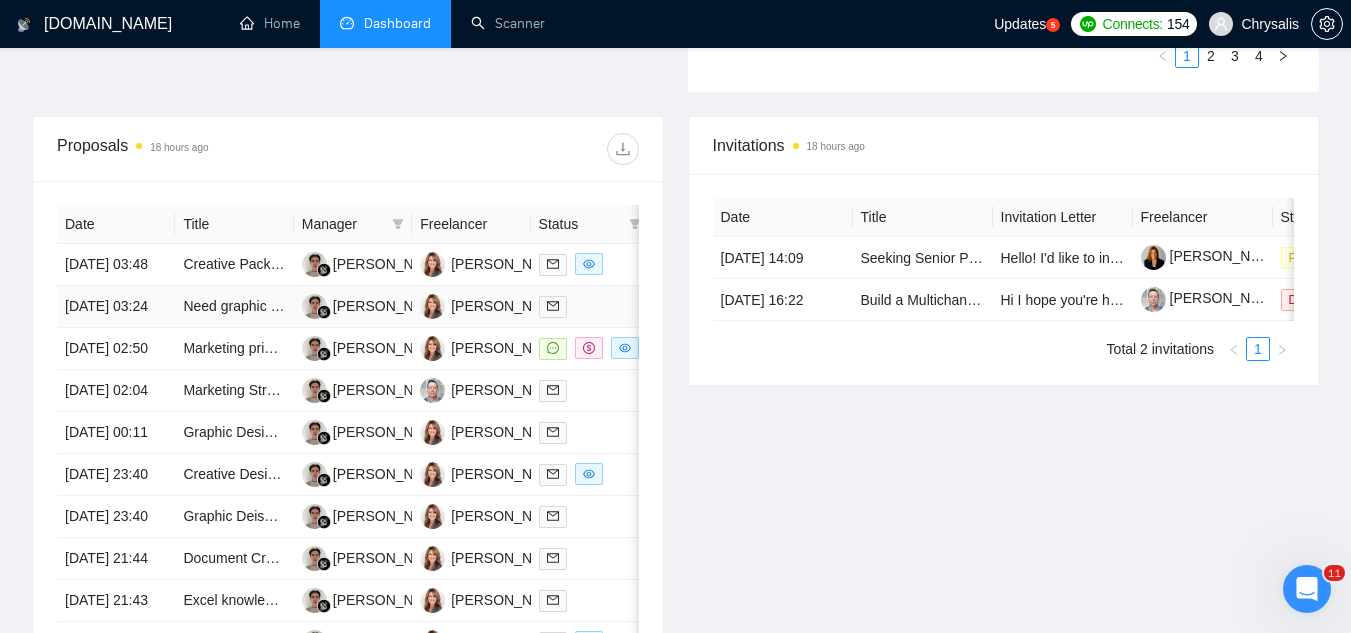 click on "Need graphic designer to make dog logo (labrador)" at bounding box center (234, 307) 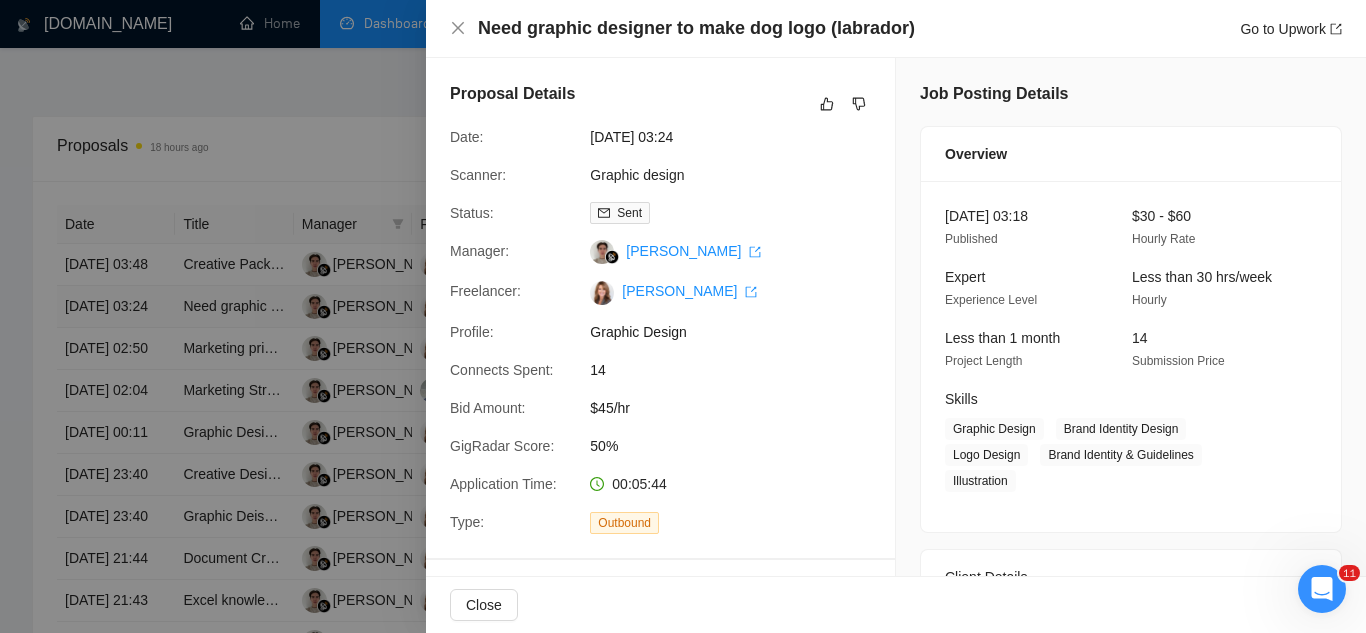 click at bounding box center [683, 316] 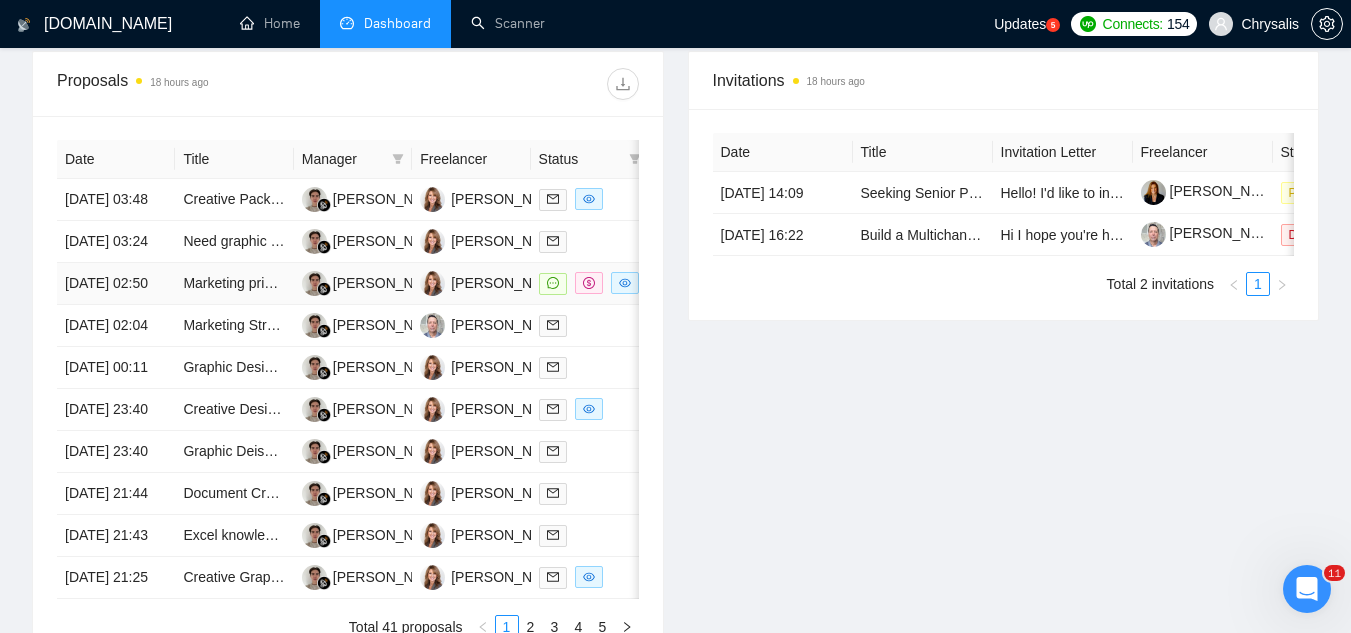 scroll, scrollTop: 800, scrollLeft: 0, axis: vertical 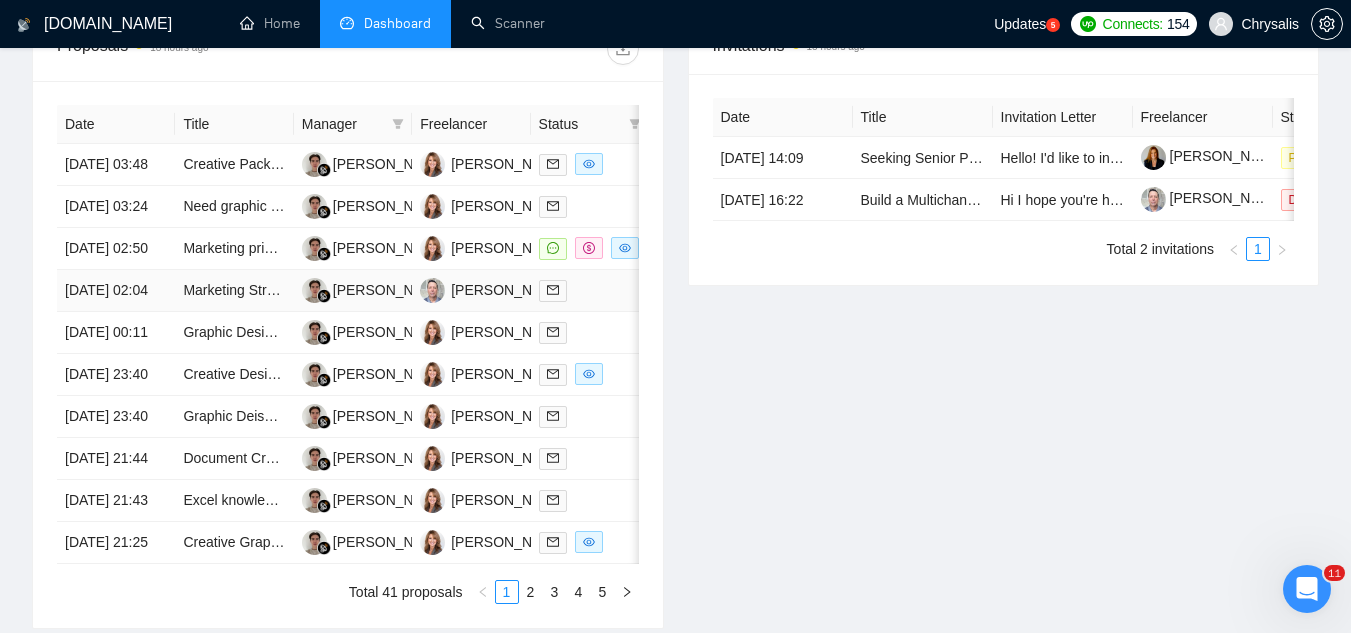 click on "Marketing Strategist" at bounding box center (234, 291) 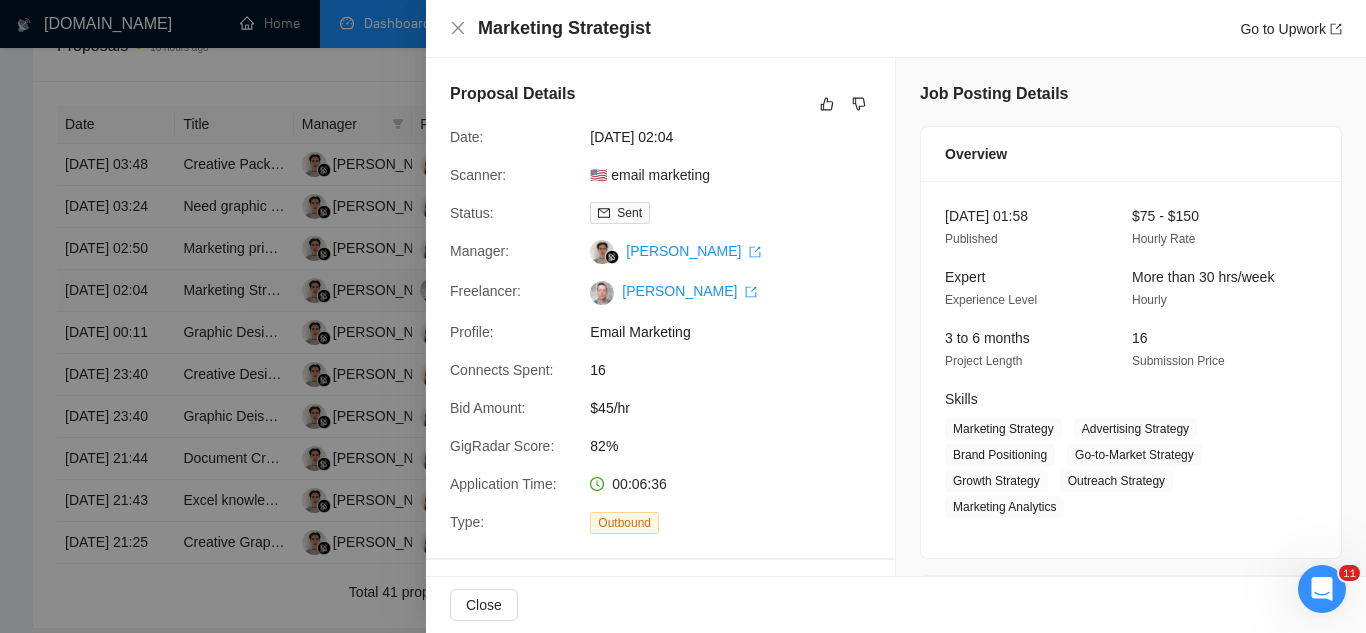 click at bounding box center (683, 316) 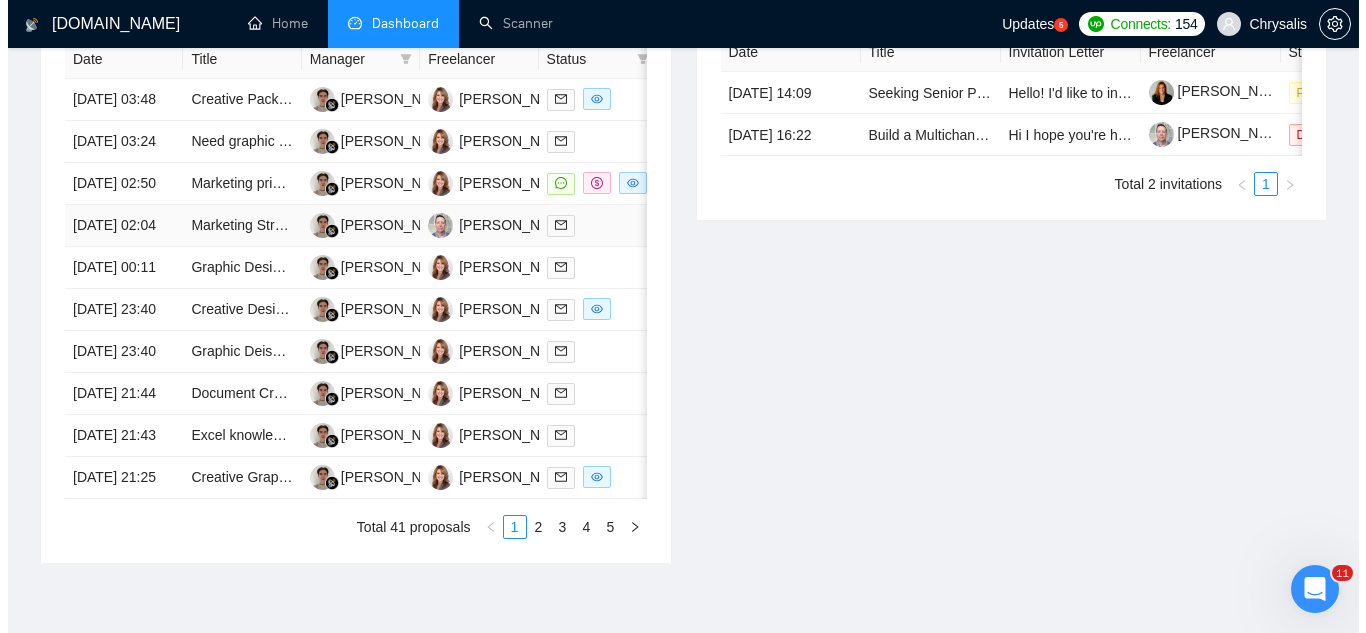 scroll, scrollTop: 900, scrollLeft: 0, axis: vertical 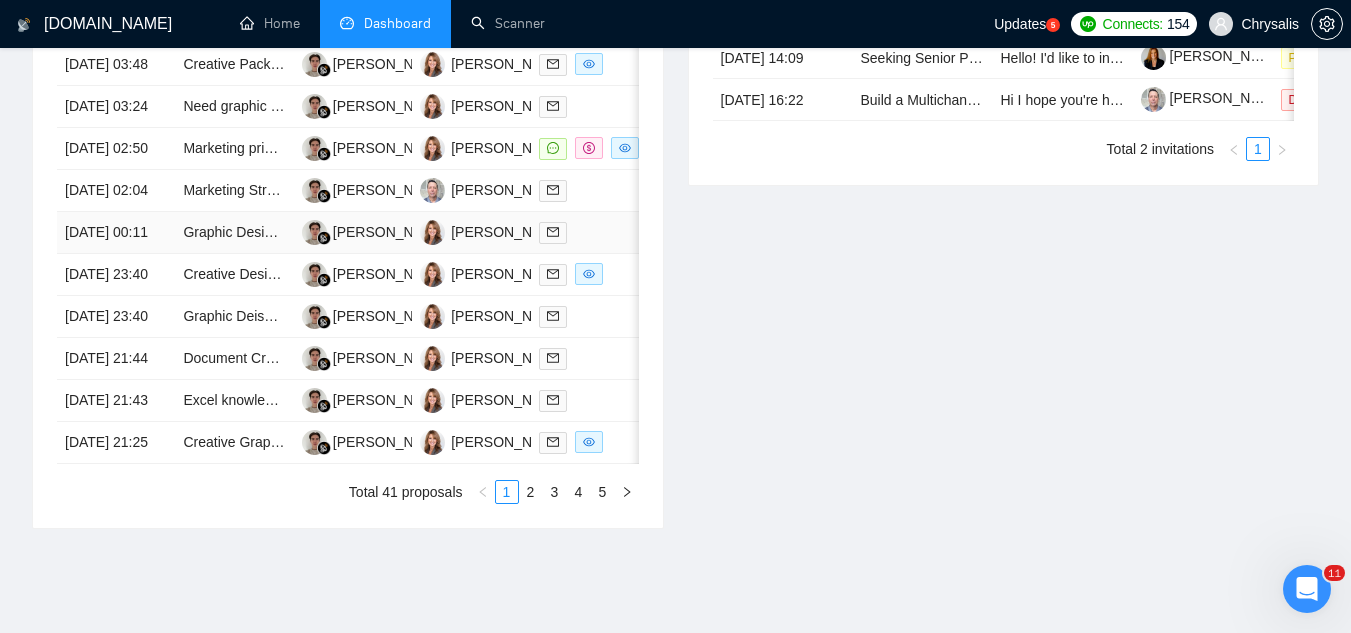 click on "Graphic Designer Needed for Logo and Branding Development" at bounding box center (234, 233) 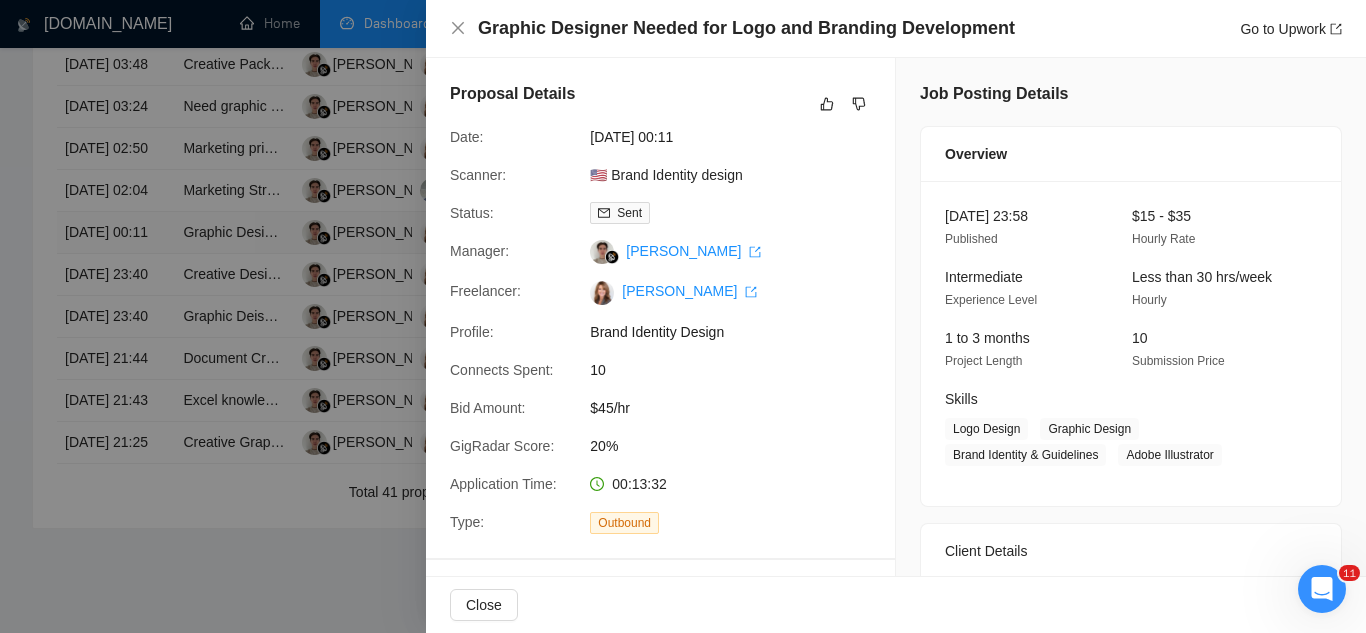 click at bounding box center [683, 316] 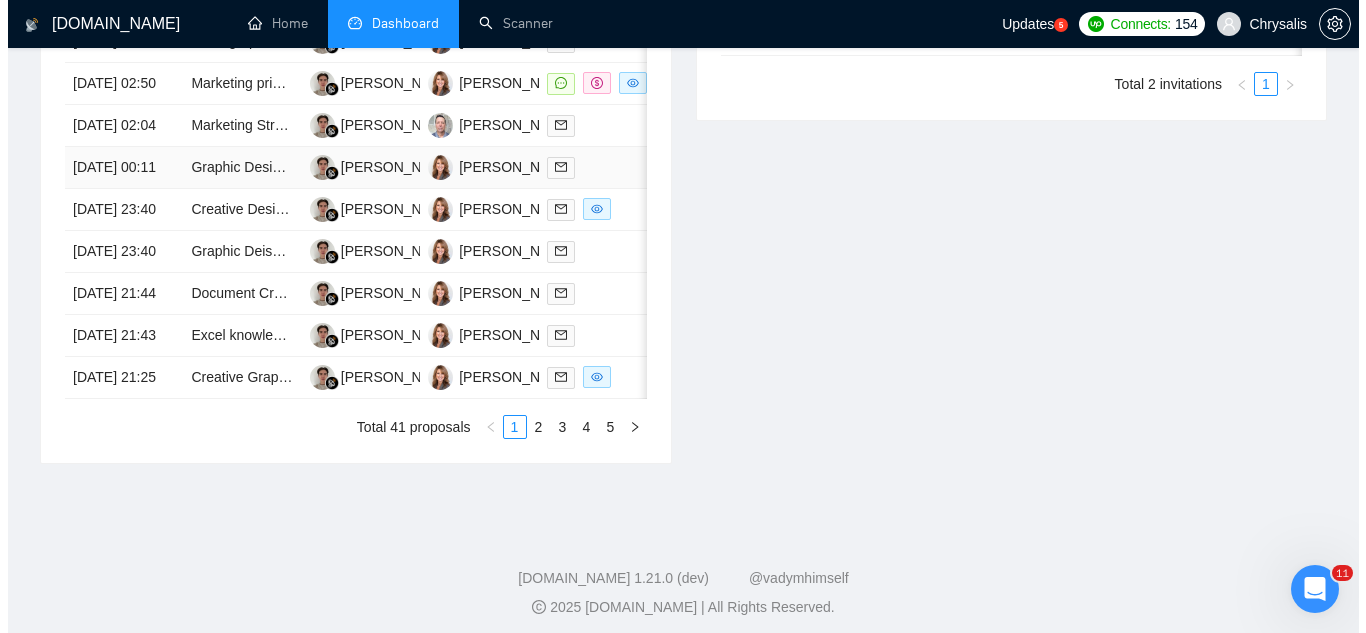 scroll, scrollTop: 1000, scrollLeft: 0, axis: vertical 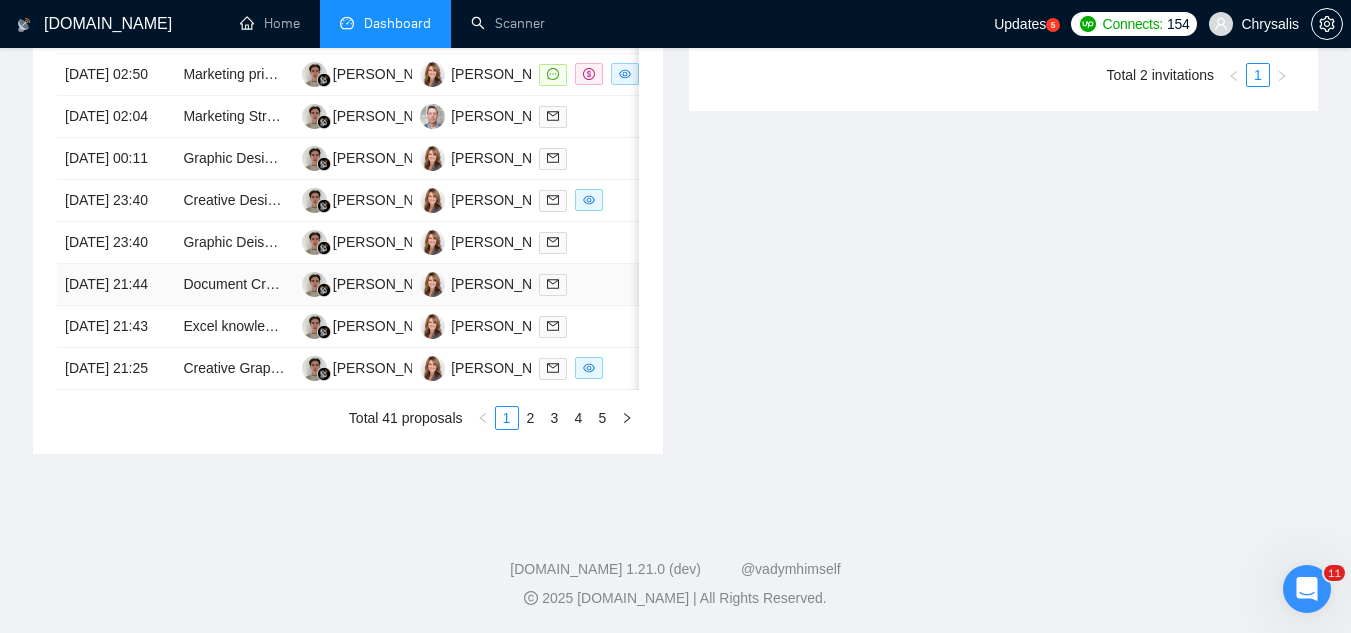 click on "Document Creative Design" at bounding box center [234, 285] 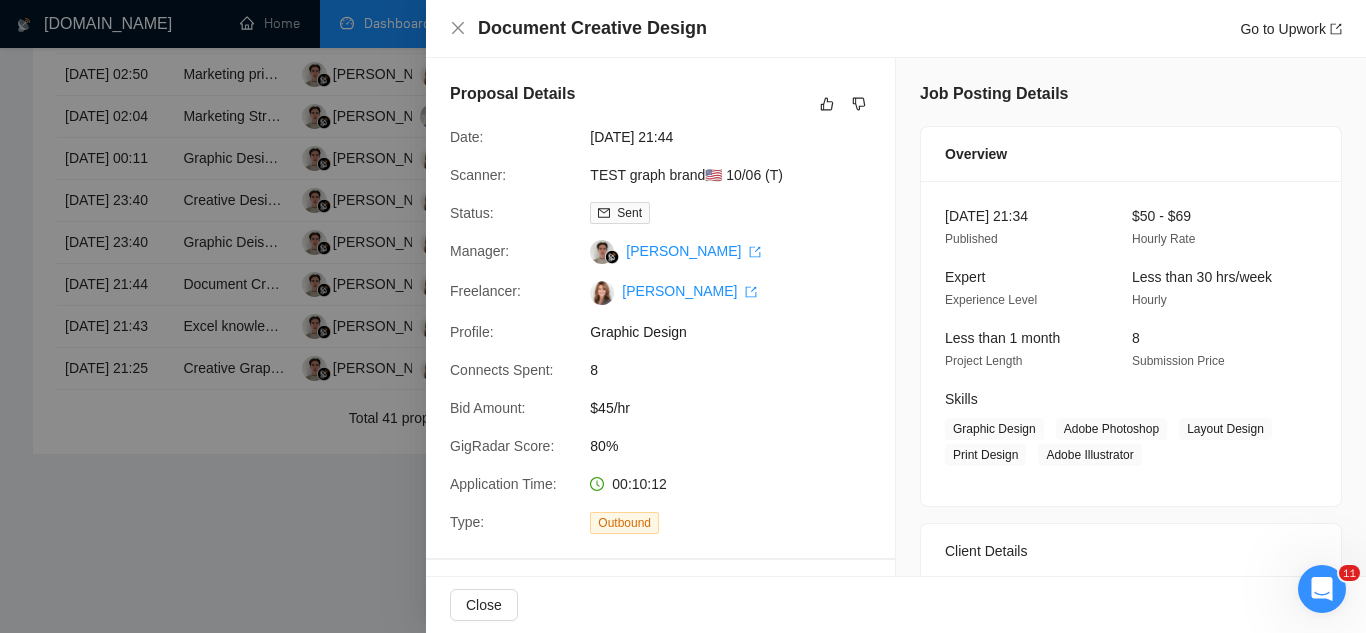 click at bounding box center [683, 316] 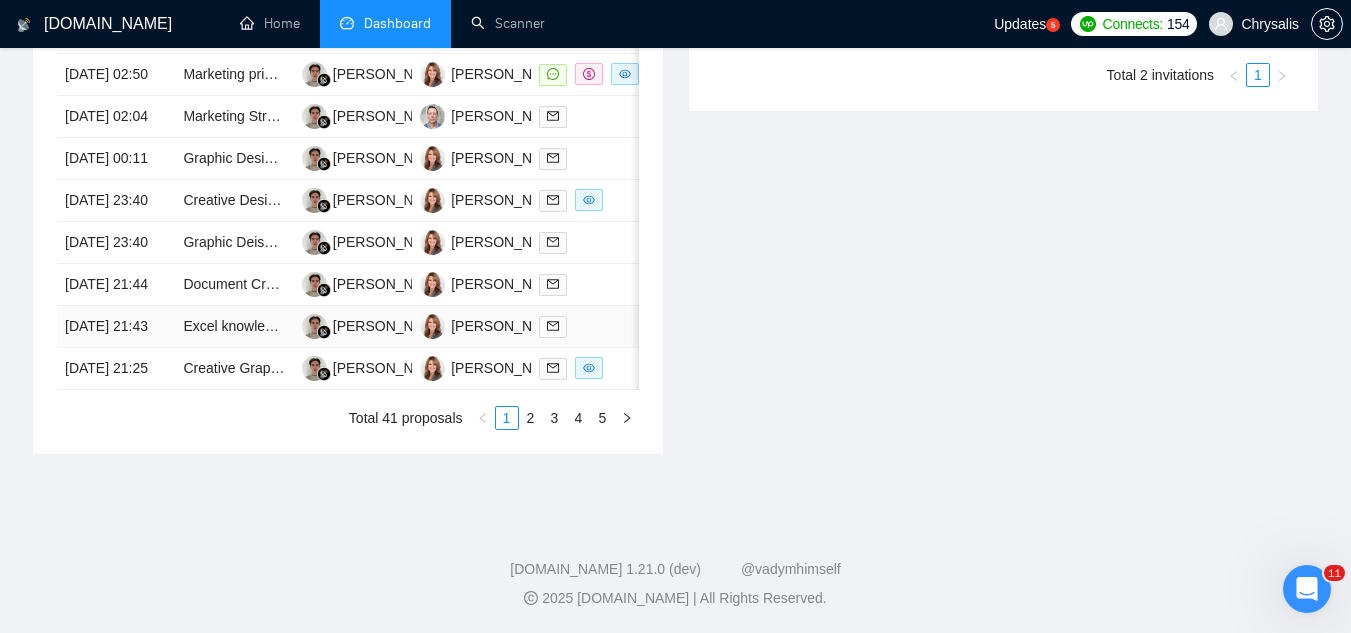 click on "Excel knowledgeable and Powerpoint" at bounding box center (234, 327) 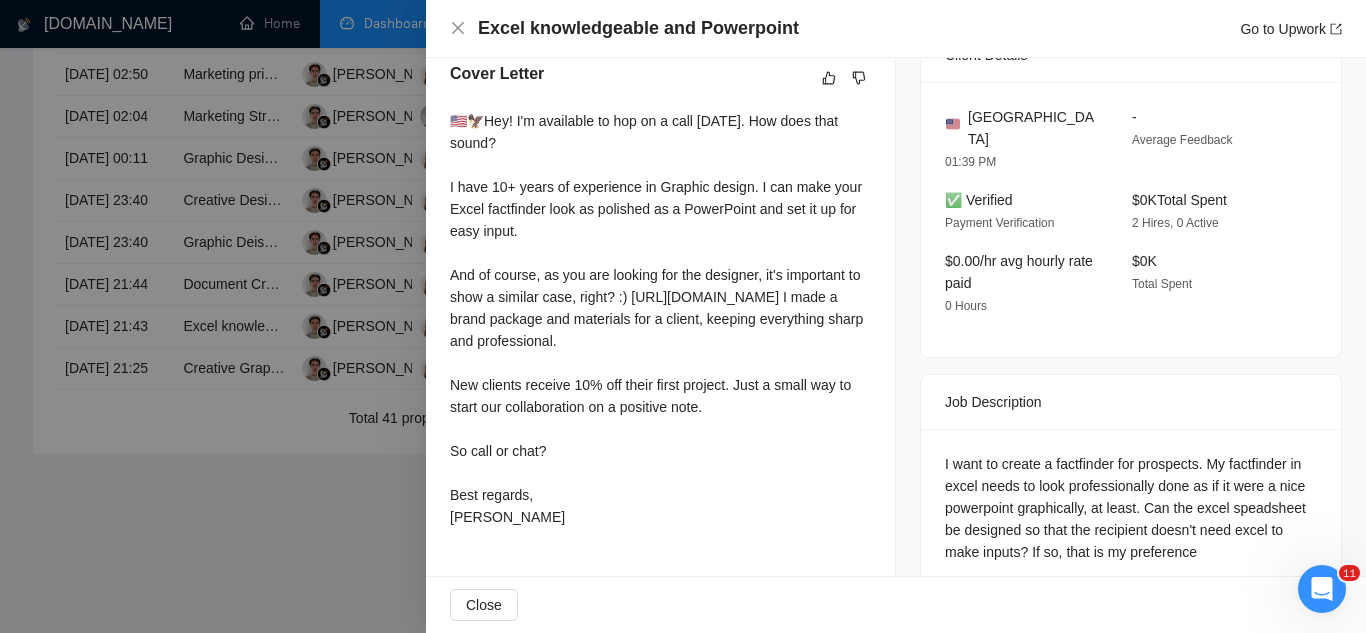 scroll, scrollTop: 538, scrollLeft: 0, axis: vertical 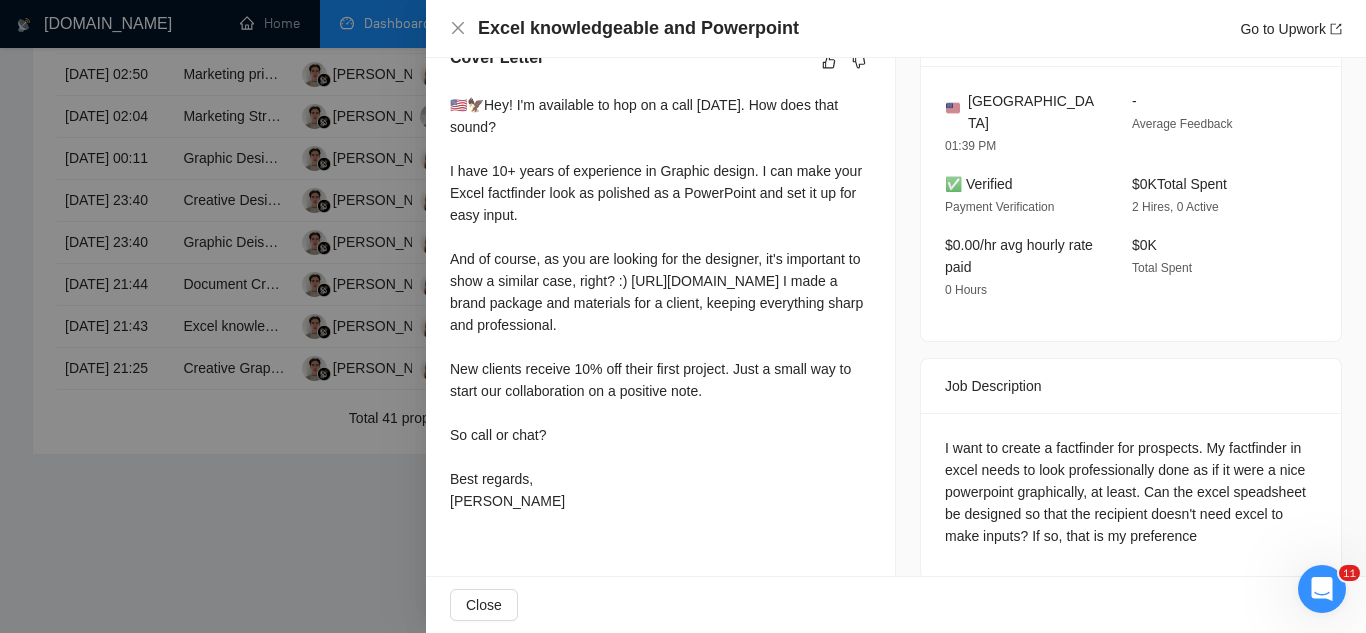 click at bounding box center (683, 316) 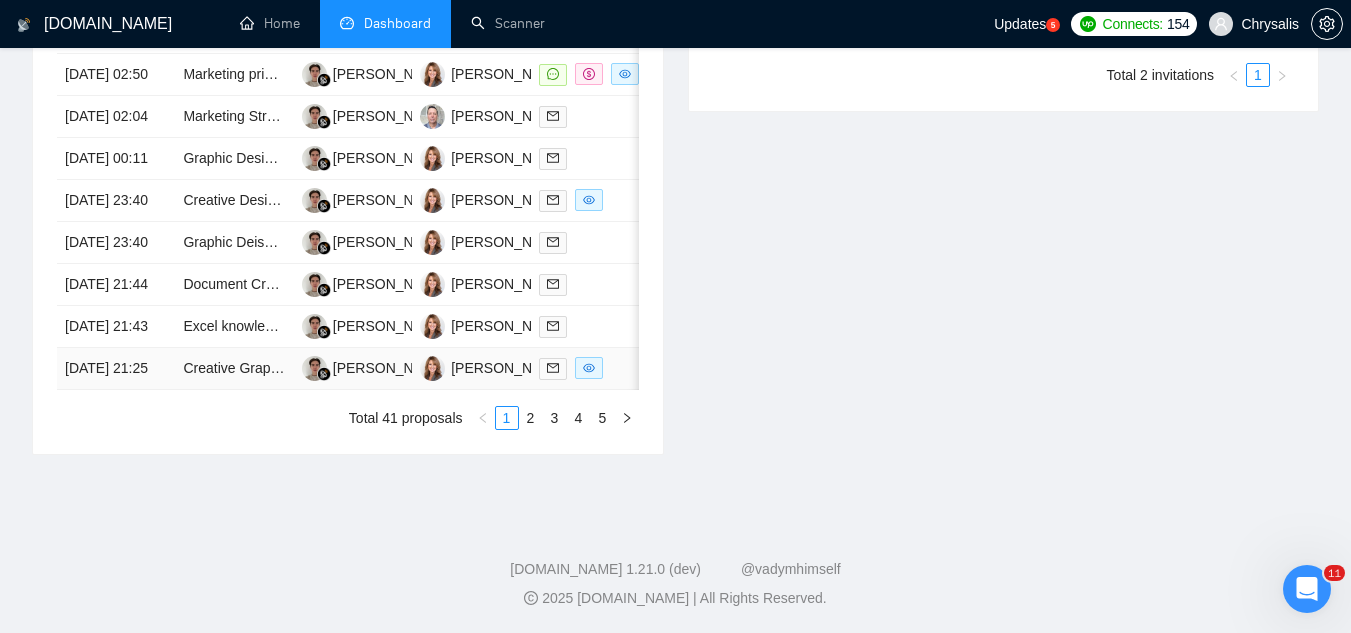 click on "Creative Graphic Artist Needed for Amazon Main Image Render" at bounding box center (234, 369) 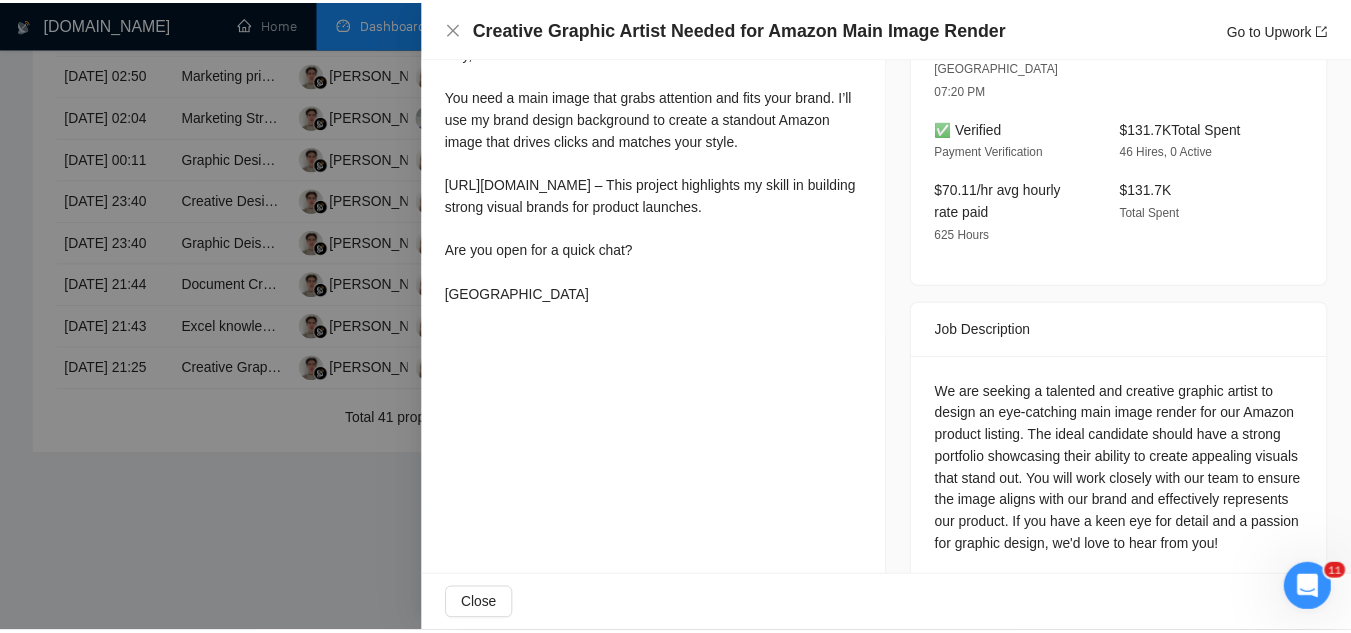 scroll, scrollTop: 600, scrollLeft: 0, axis: vertical 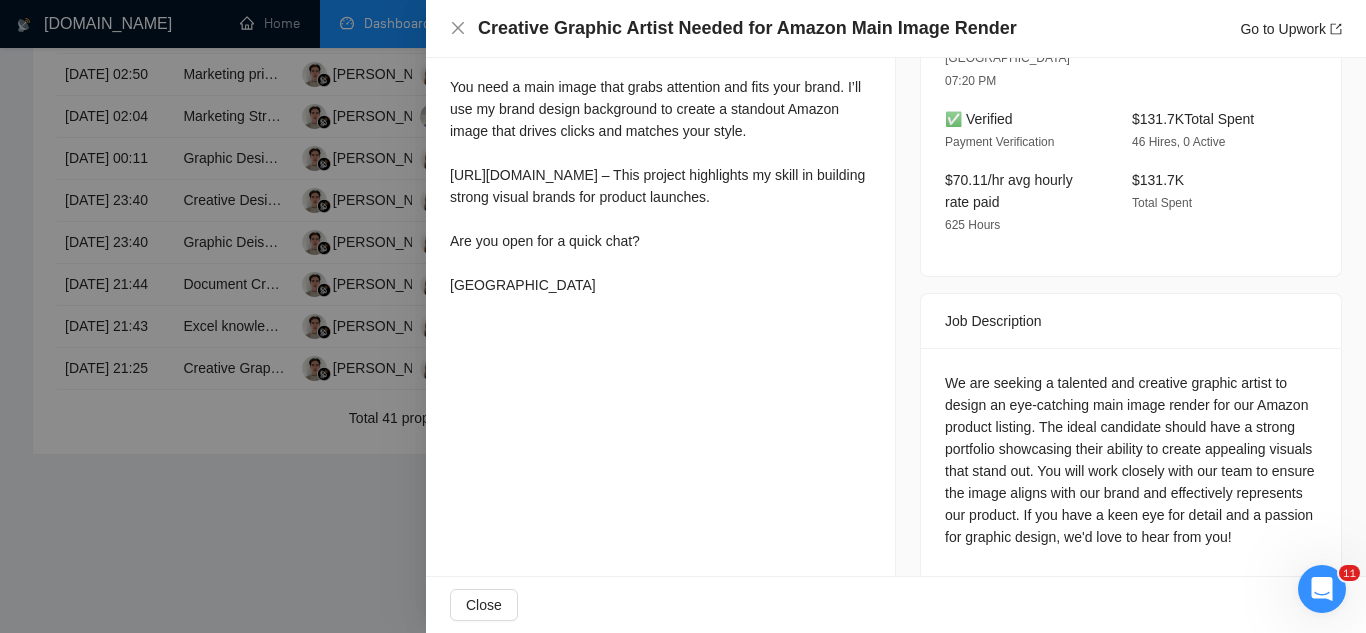 click at bounding box center (683, 316) 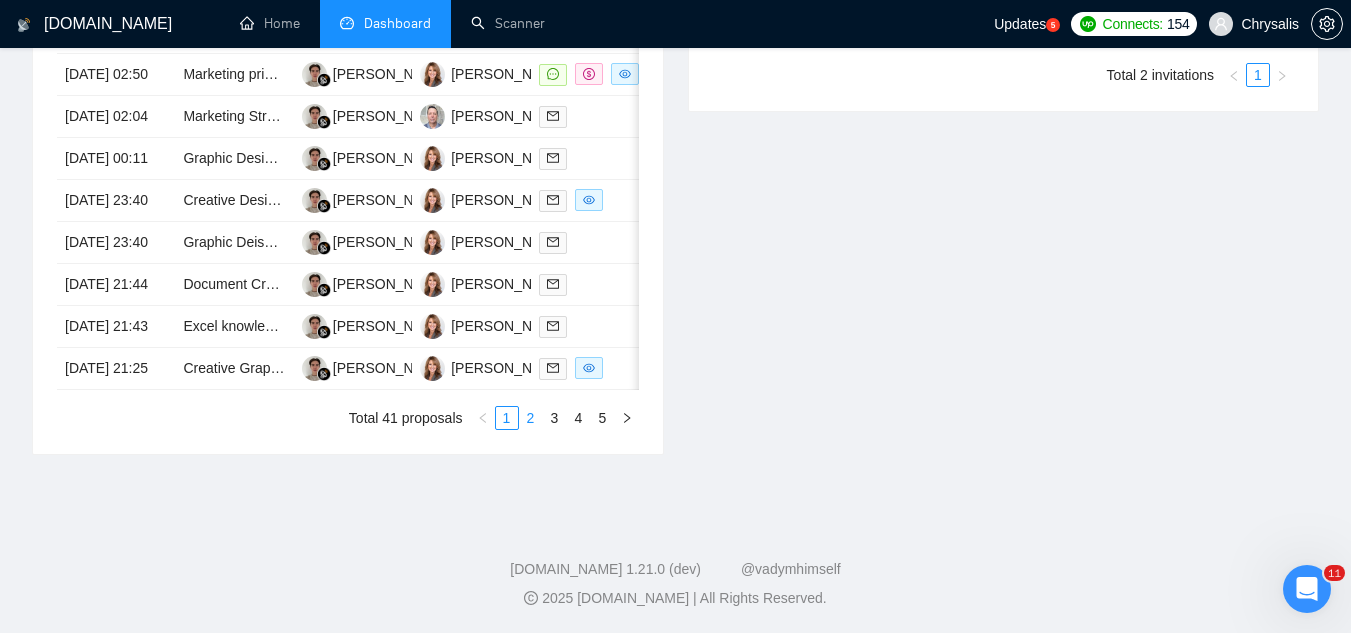 click on "2" at bounding box center (531, 418) 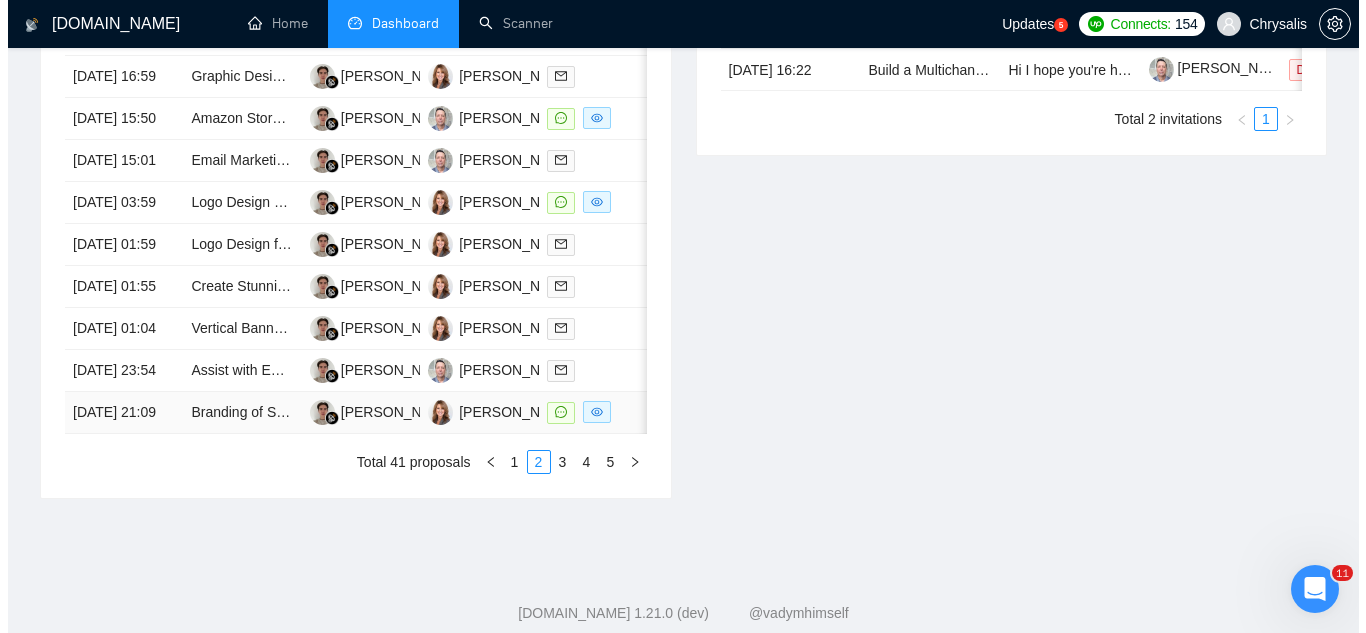scroll, scrollTop: 800, scrollLeft: 0, axis: vertical 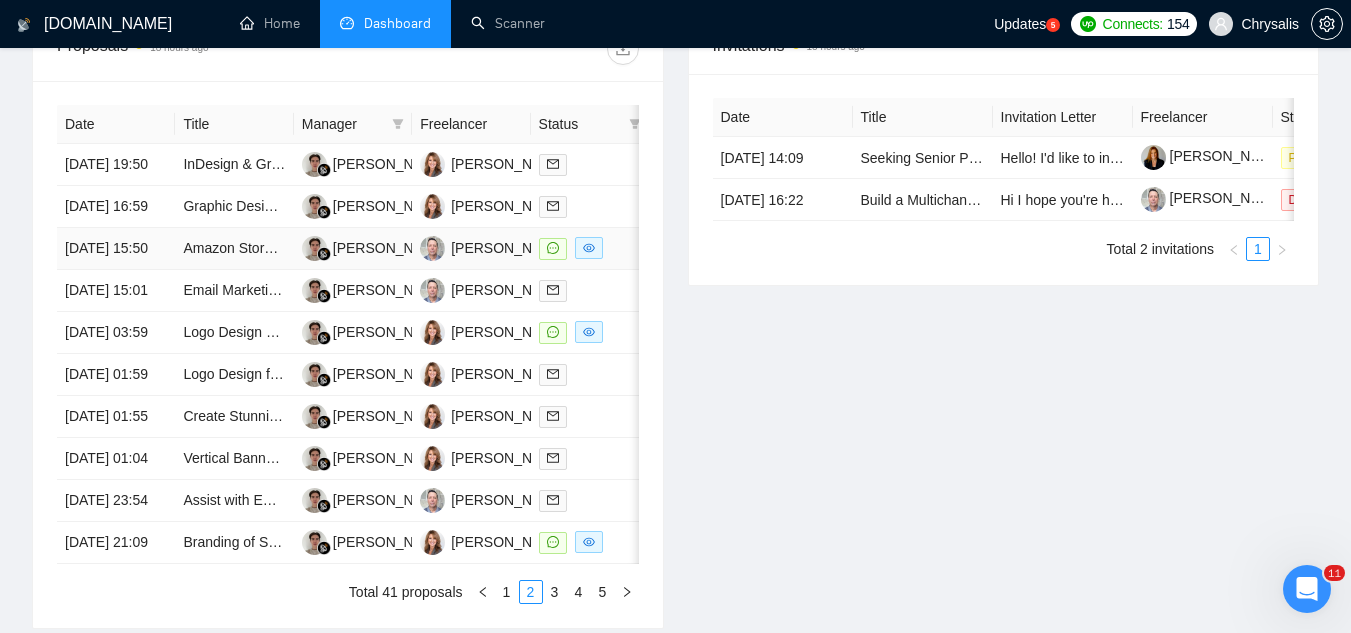 click on "Amazon Store Front Design Specialist Needed" at bounding box center (234, 249) 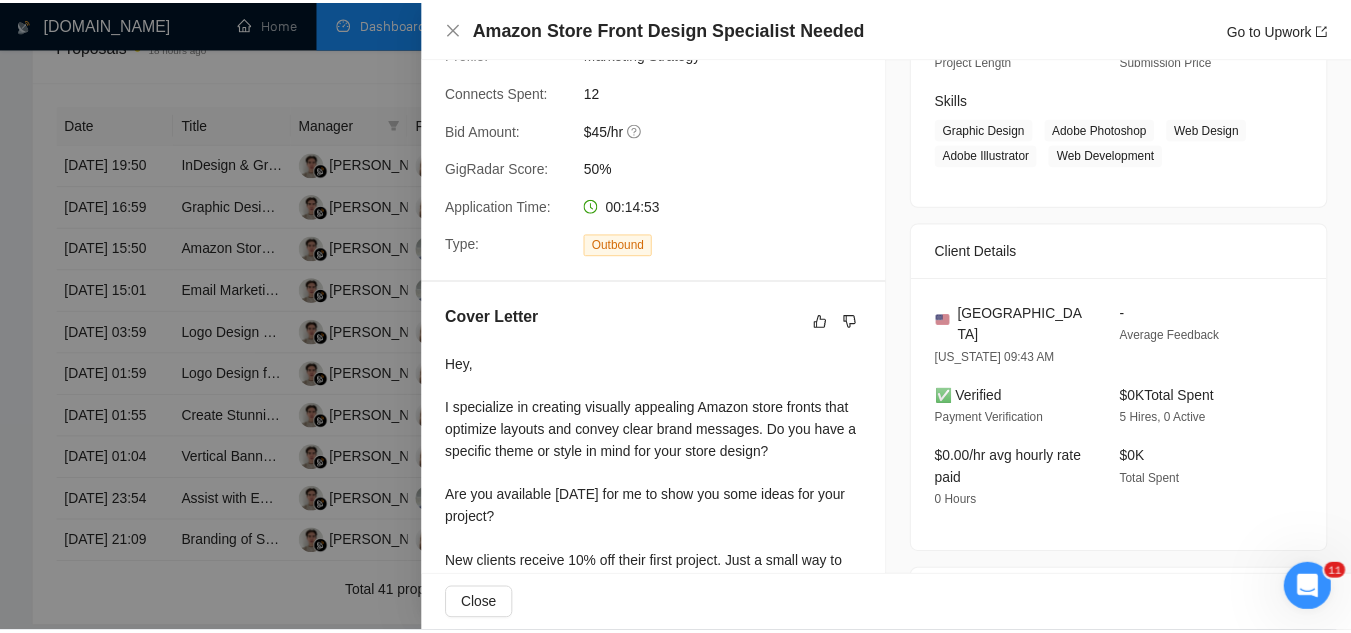 scroll, scrollTop: 0, scrollLeft: 0, axis: both 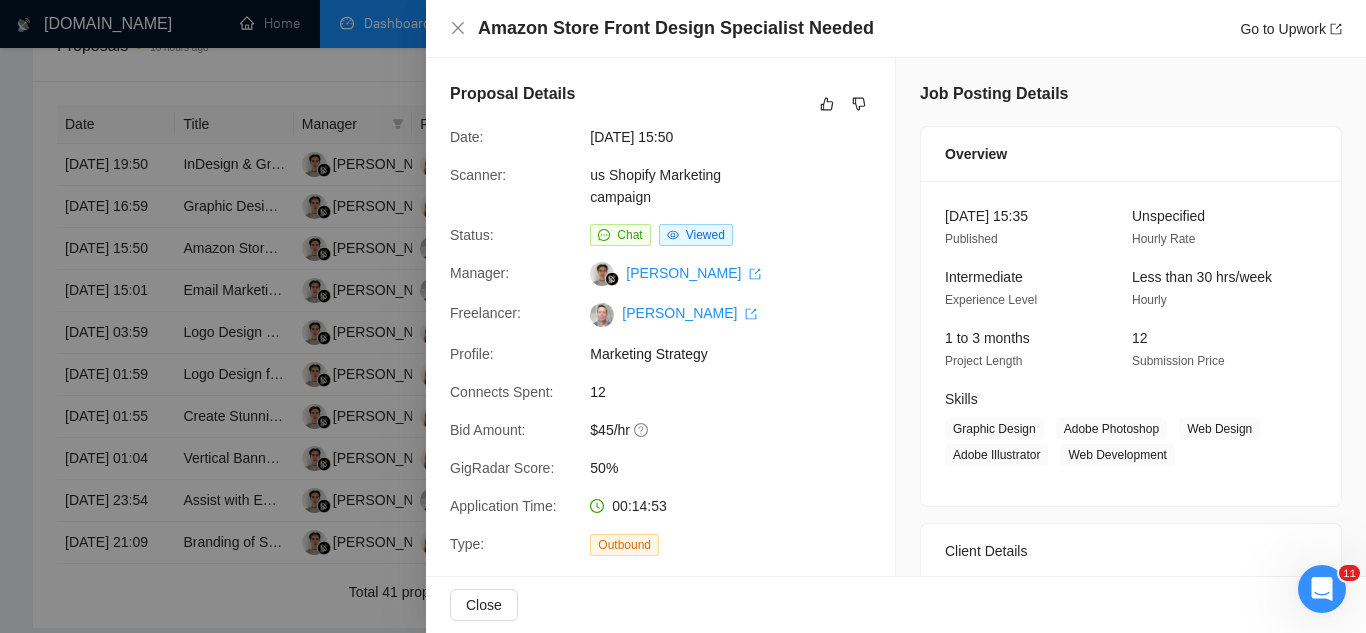 click at bounding box center [683, 316] 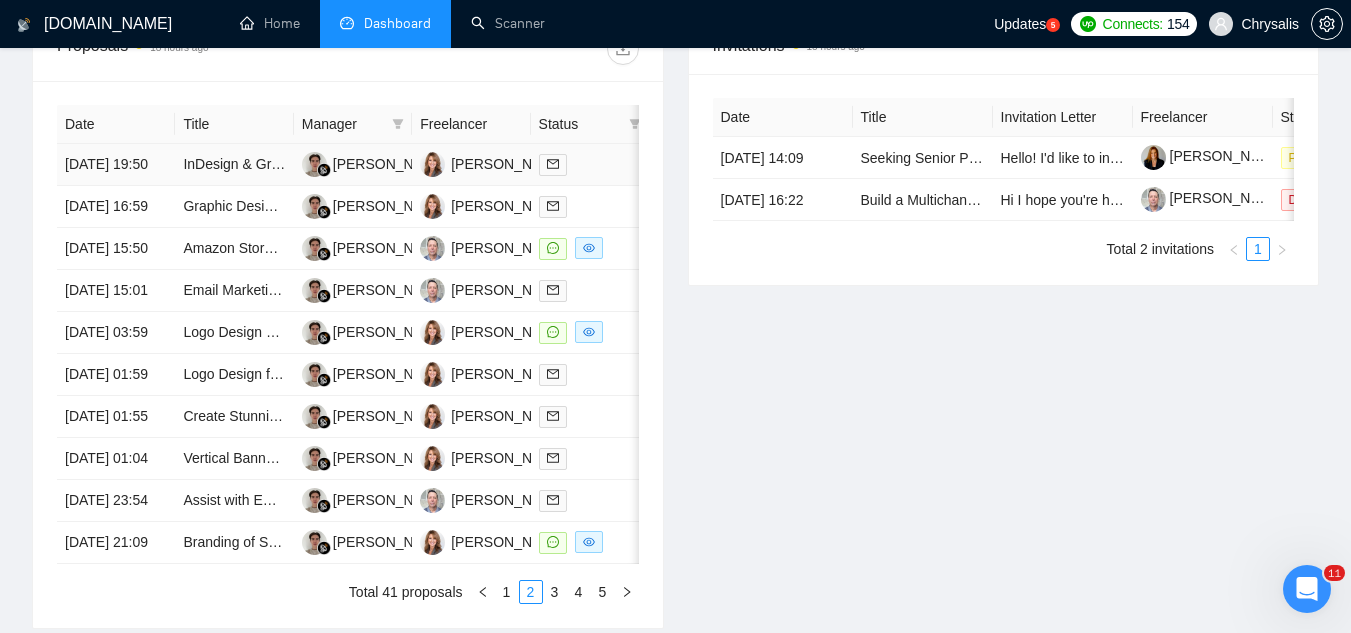 click on "InDesign & Graphic Design Expert Needed for One-Pager Creation" at bounding box center [234, 165] 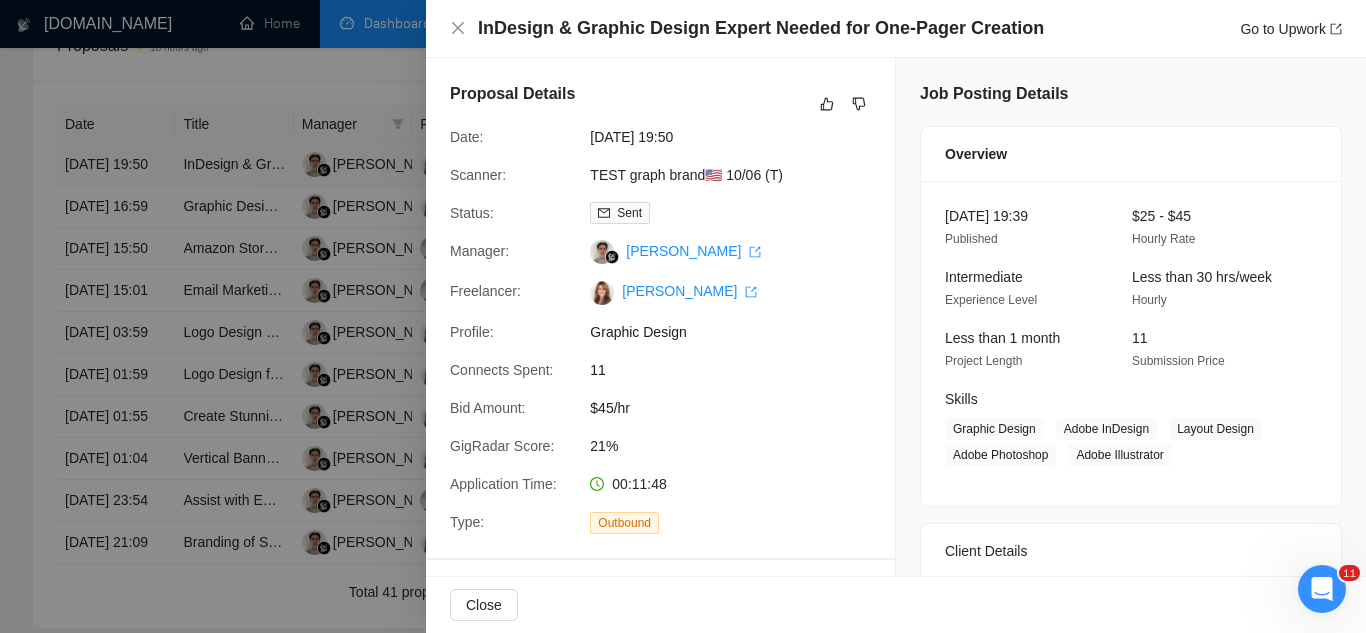 click at bounding box center [683, 316] 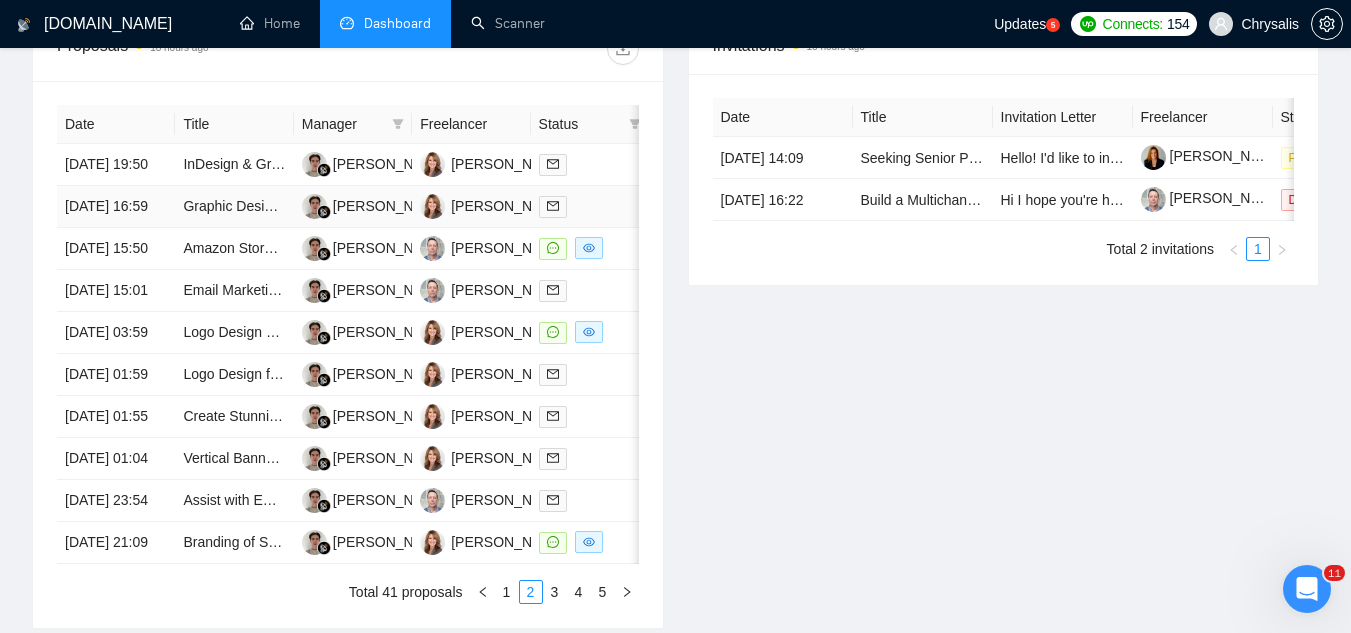 click on "Graphic Designer Needed for Nonprofit Brand Development" at bounding box center [234, 207] 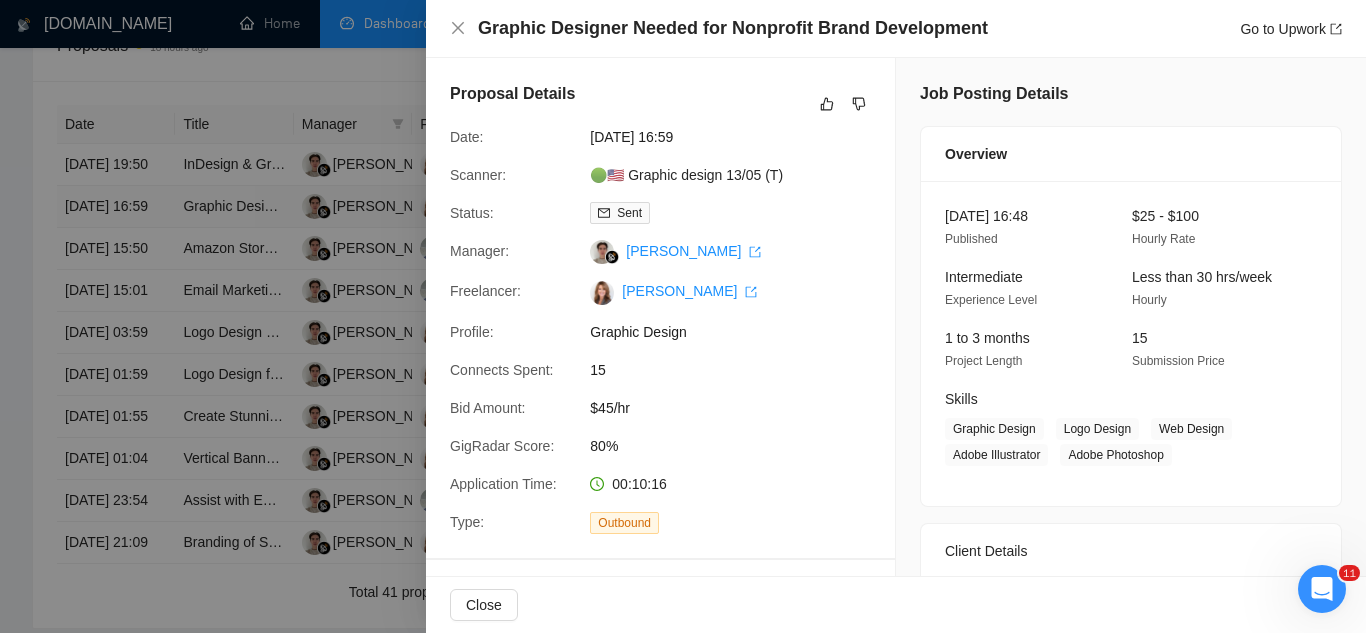 click at bounding box center [683, 316] 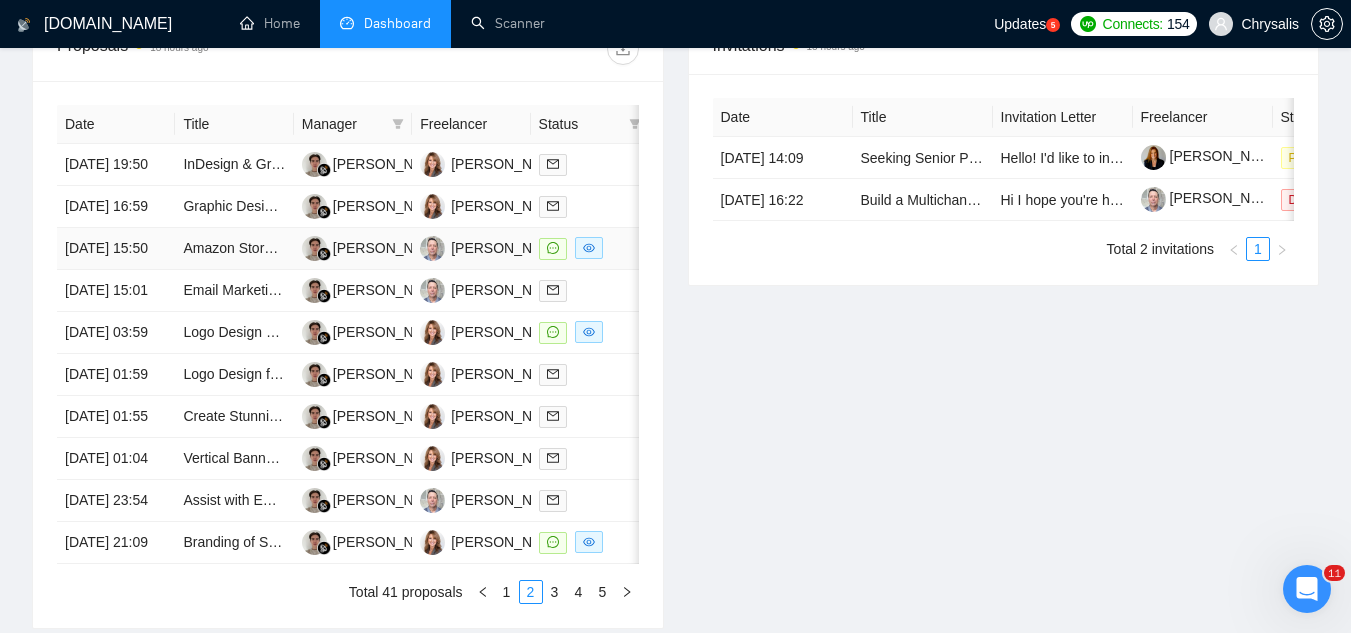 click on "Amazon Store Front Design Specialist Needed" at bounding box center [234, 249] 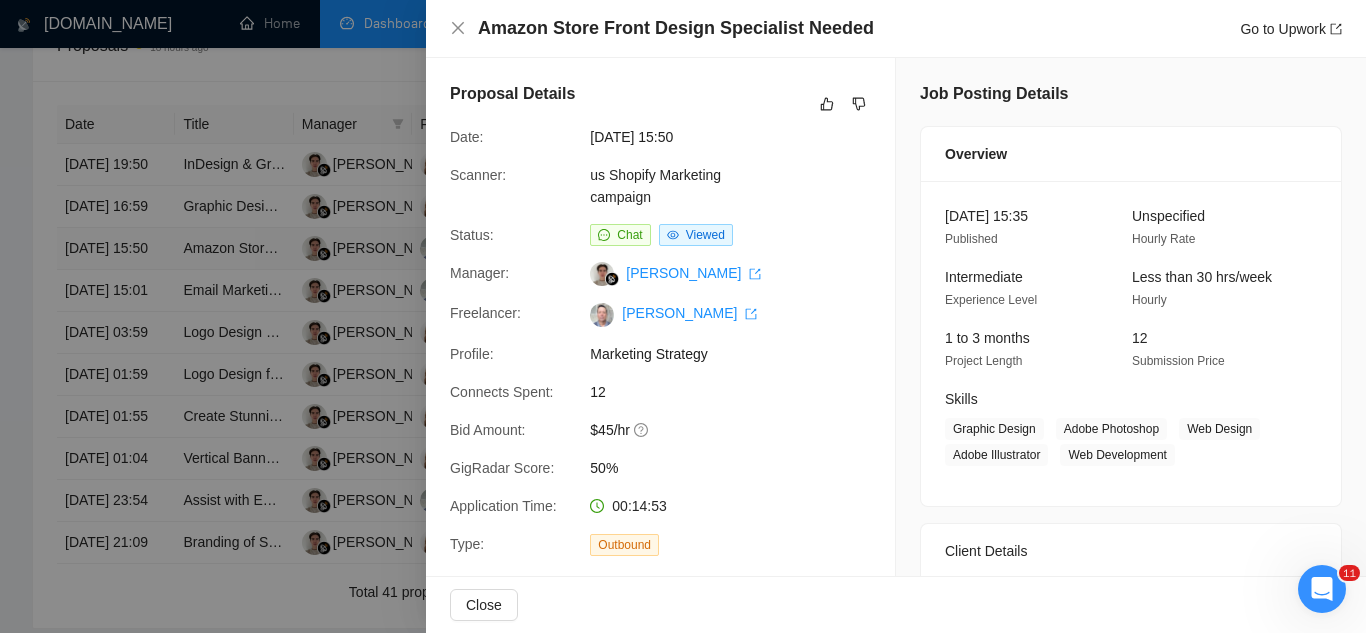 click at bounding box center [683, 316] 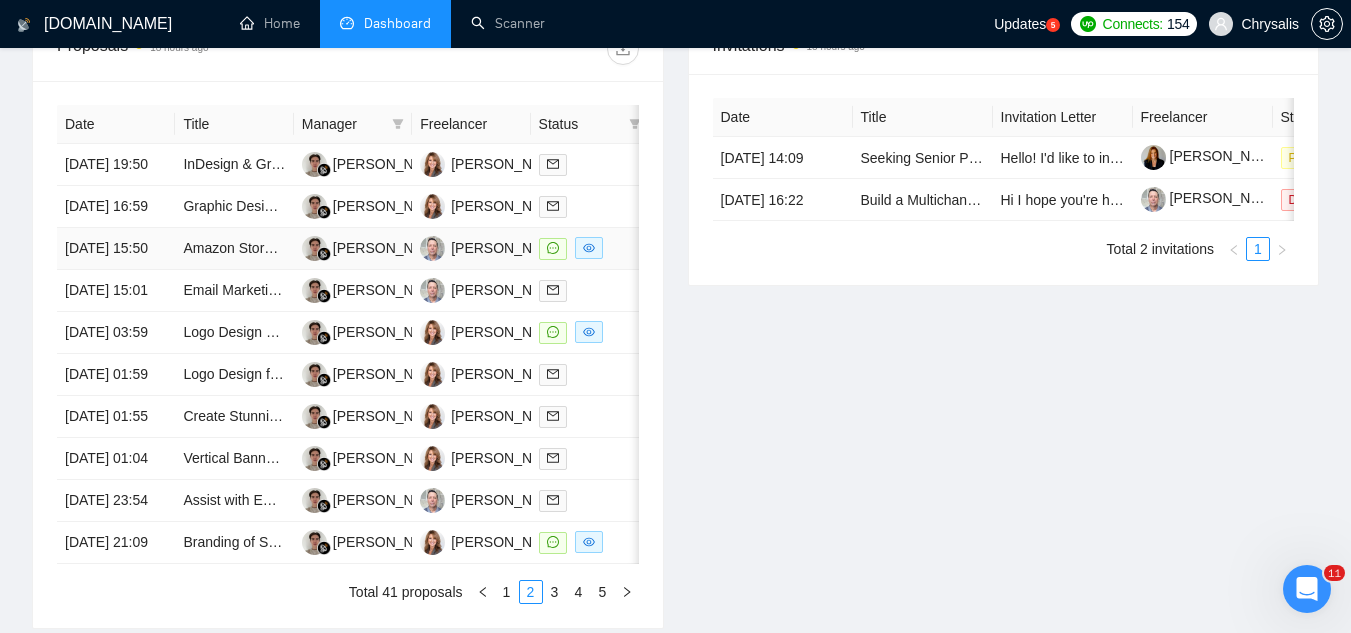 click on "Amazon Store Front Design Specialist Needed" at bounding box center [234, 249] 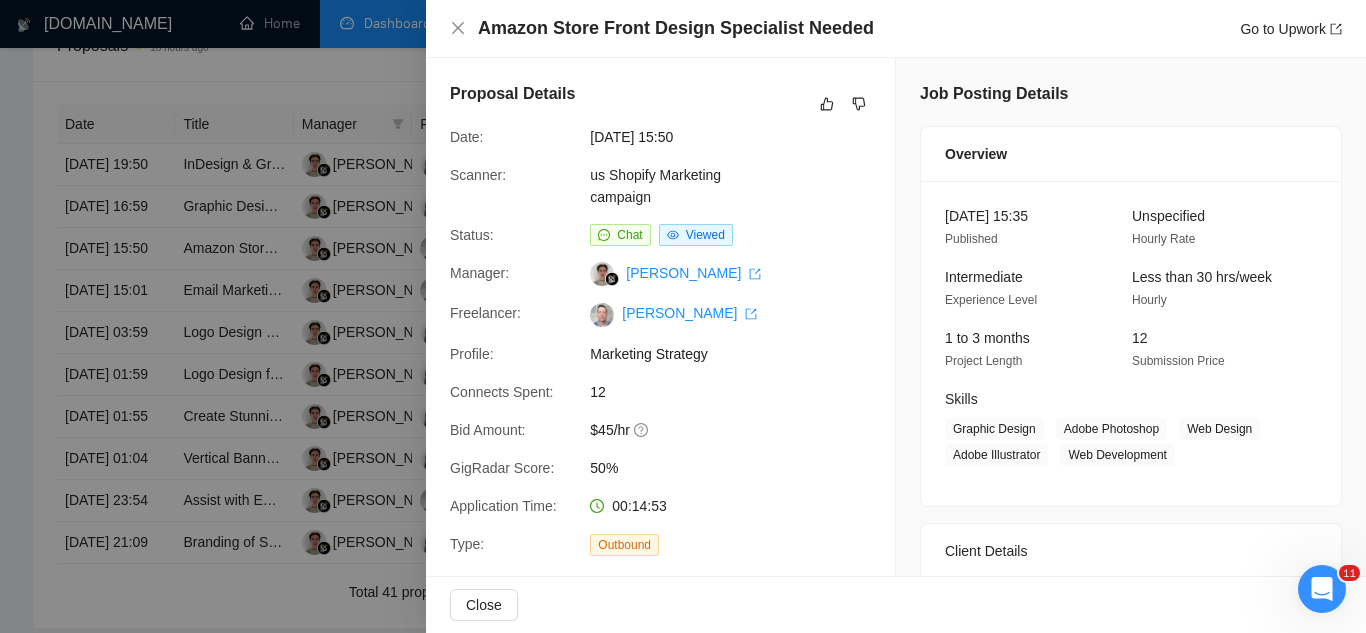 click at bounding box center (683, 316) 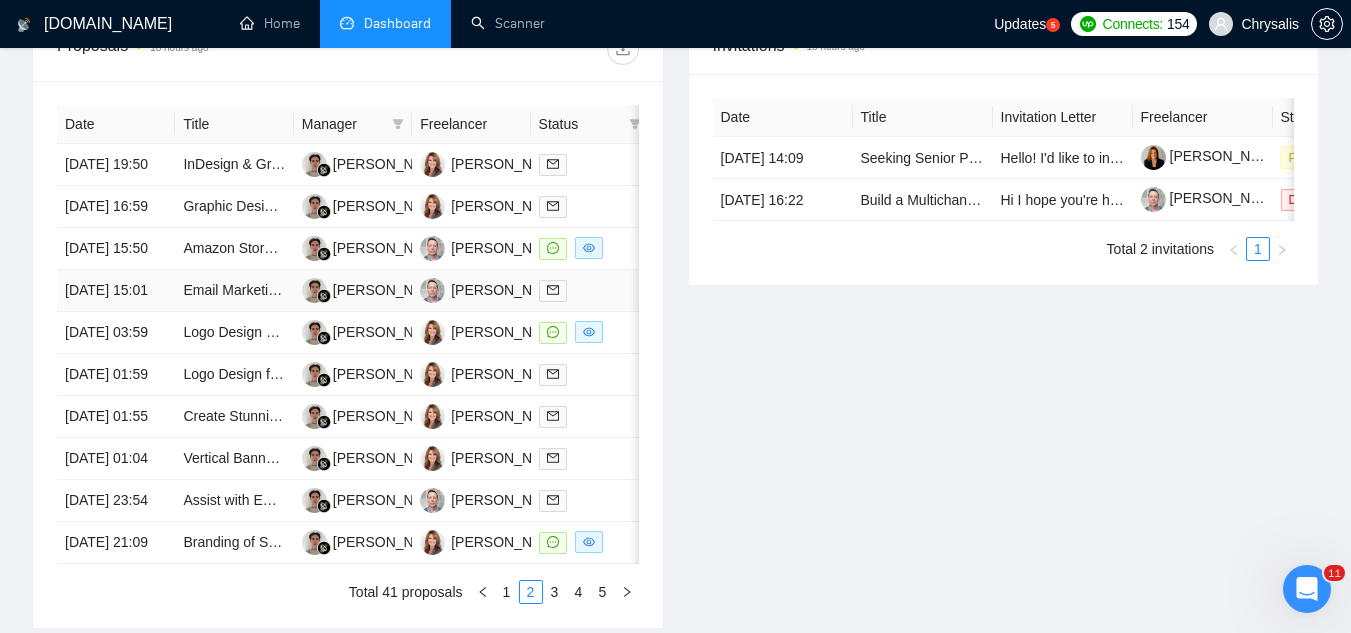 click on "Email Marketing Specialist for Ongoing Campaign & Funnel Support" at bounding box center (234, 291) 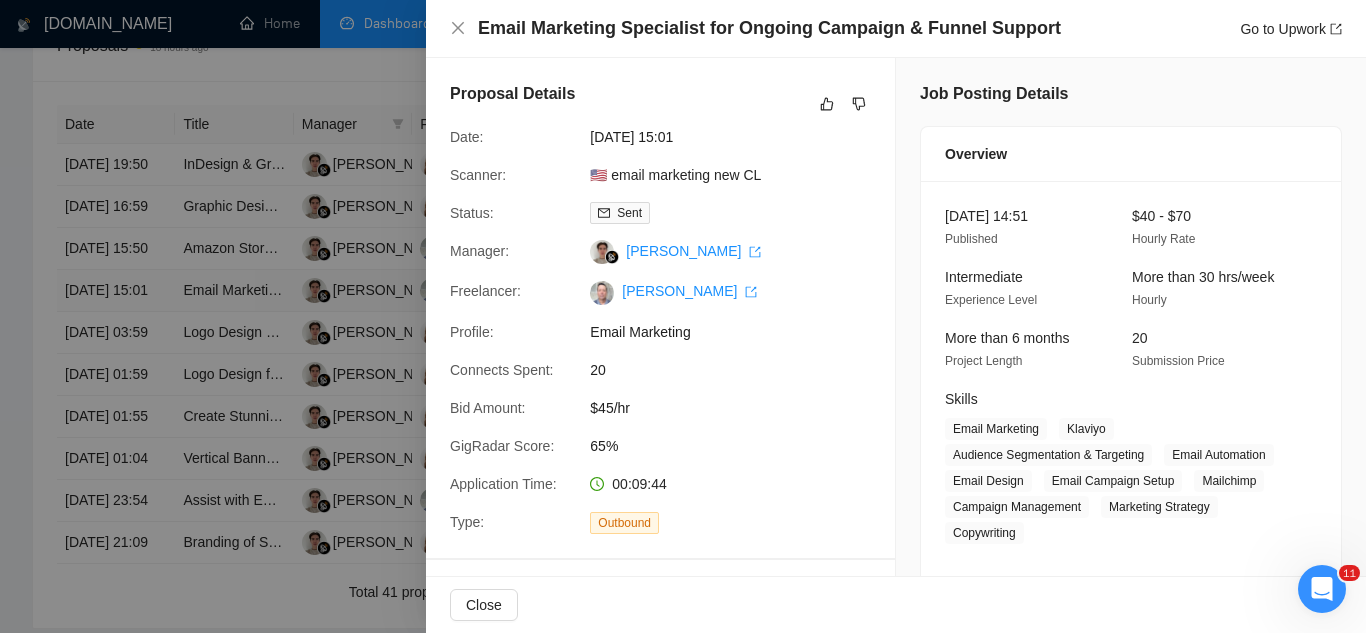 click at bounding box center [683, 316] 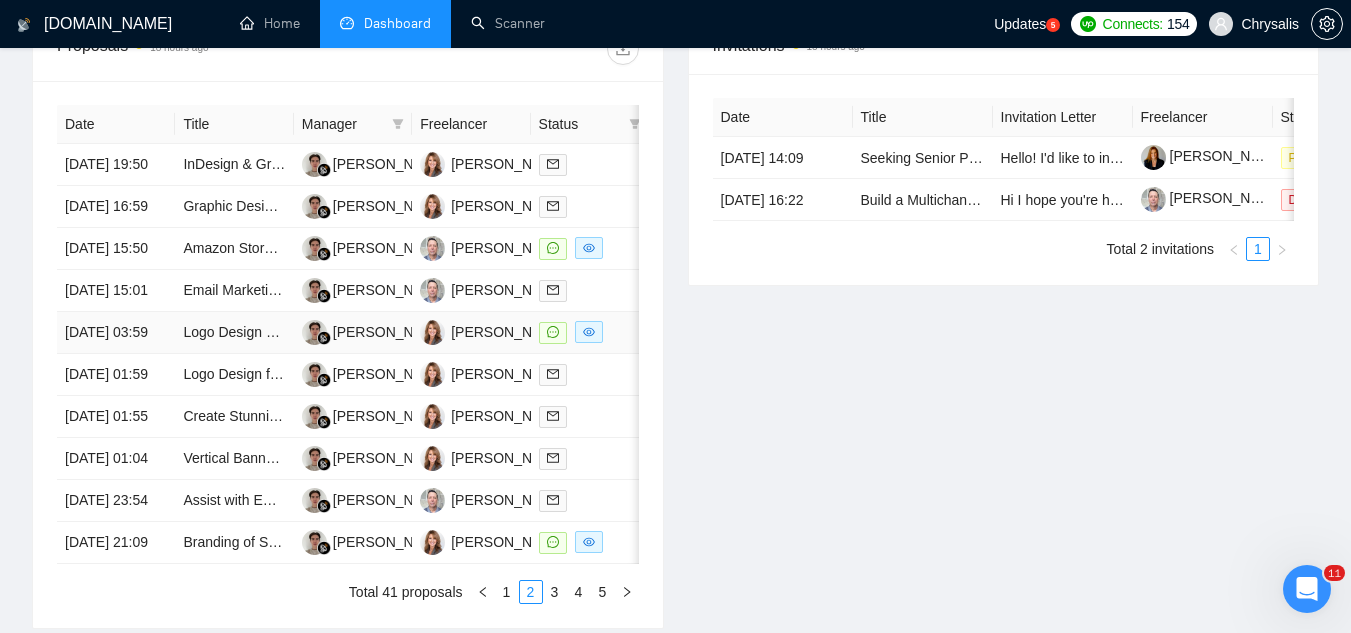 click on "Logo Design and Refinement Expert Needed" at bounding box center [234, 333] 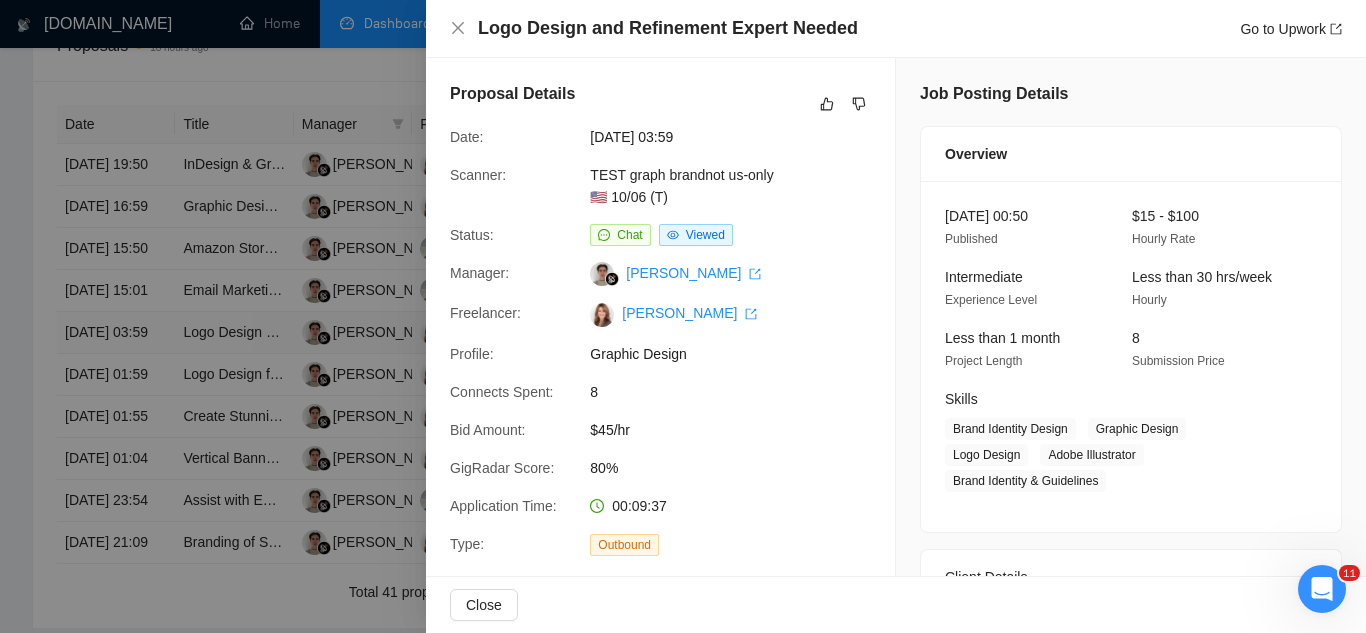 click at bounding box center [683, 316] 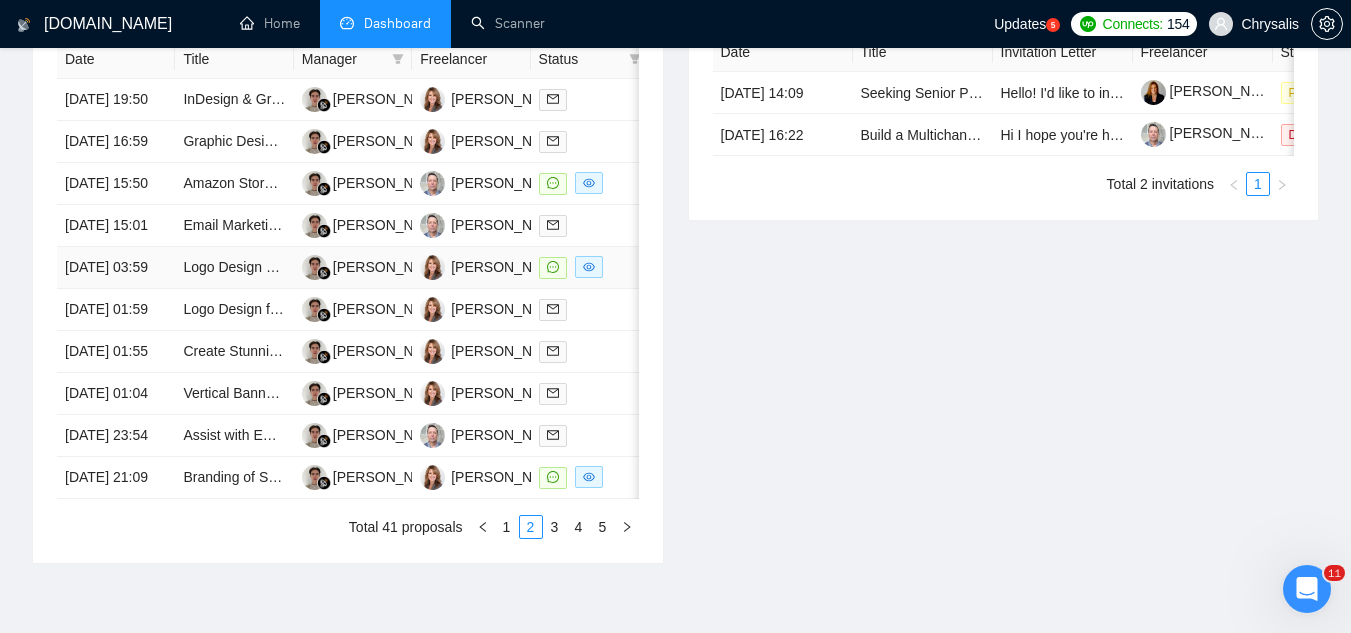scroll, scrollTop: 900, scrollLeft: 0, axis: vertical 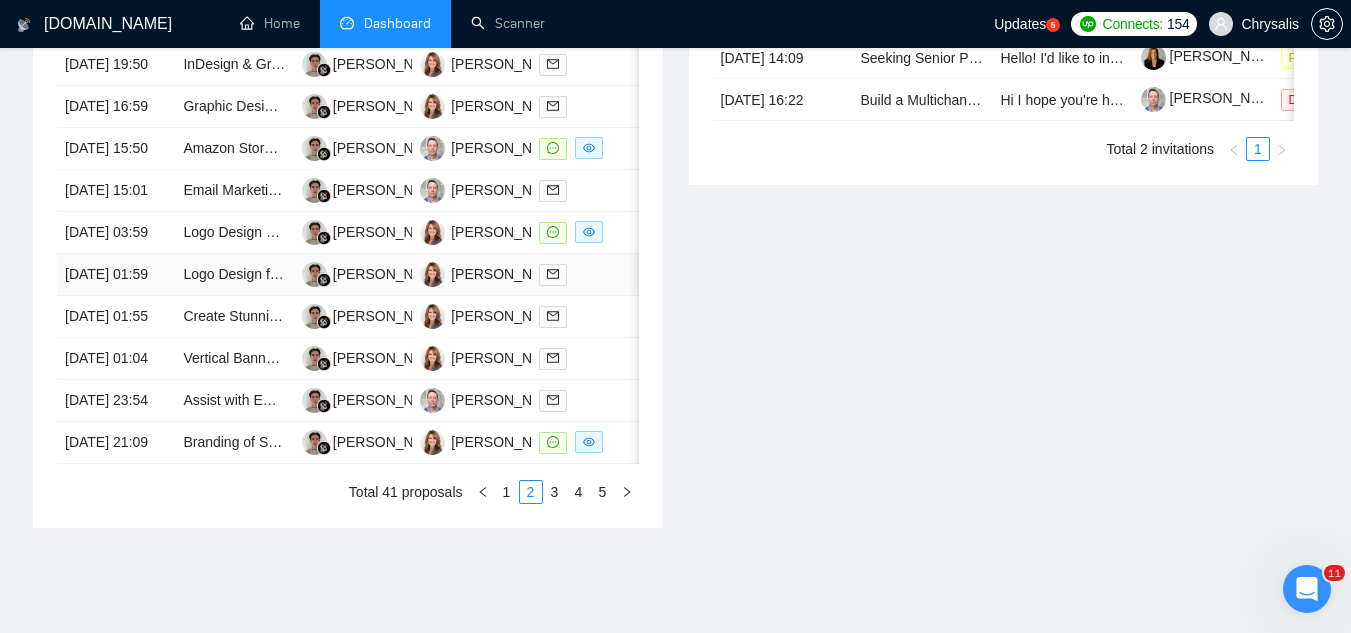 click on "Logo Design for Horizon Habitat LLC" at bounding box center (234, 275) 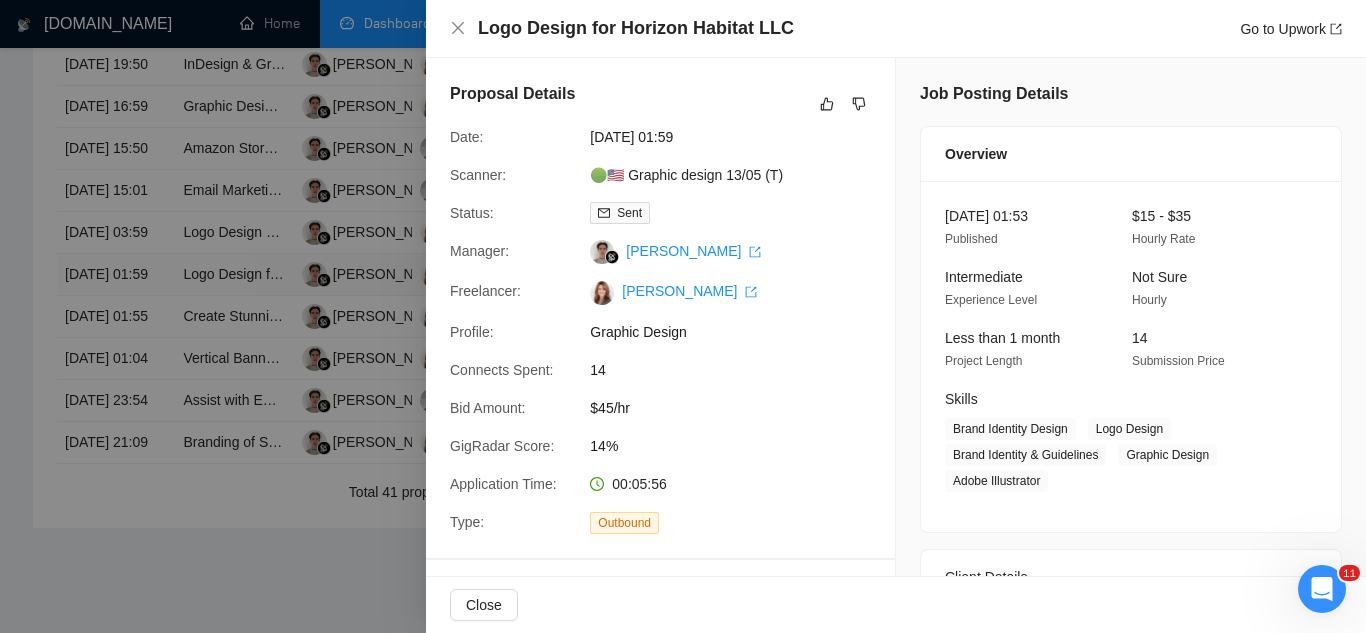 click at bounding box center (683, 316) 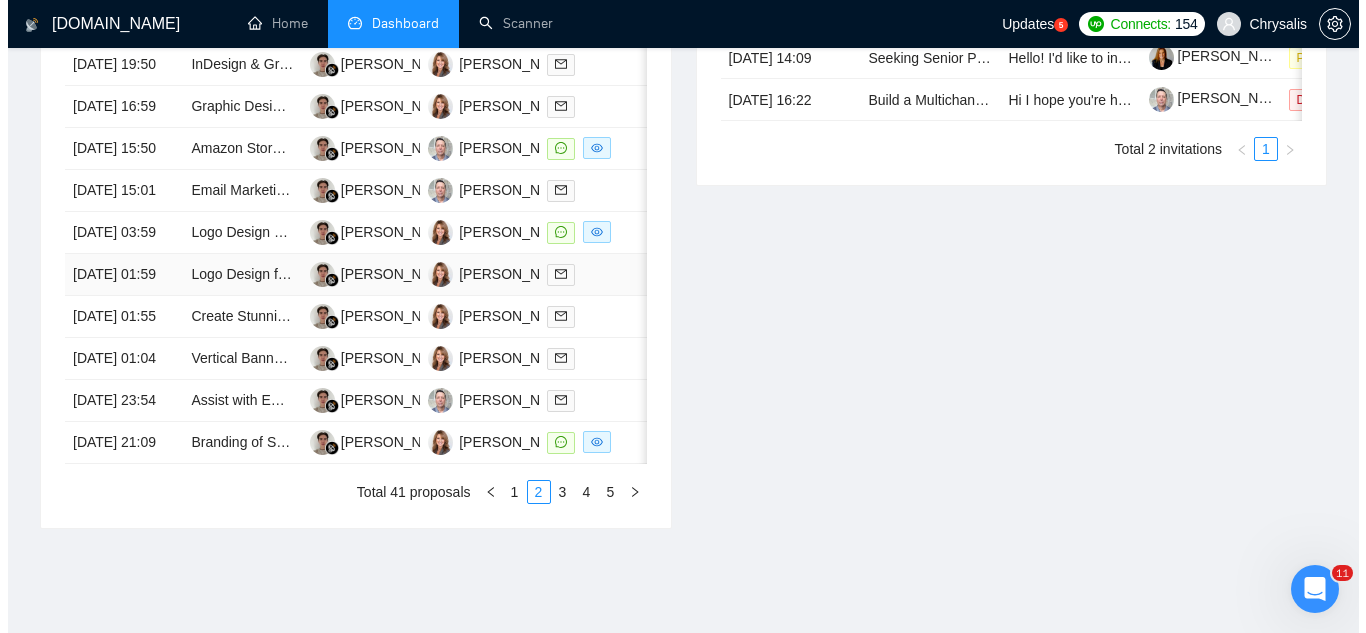 scroll, scrollTop: 1000, scrollLeft: 0, axis: vertical 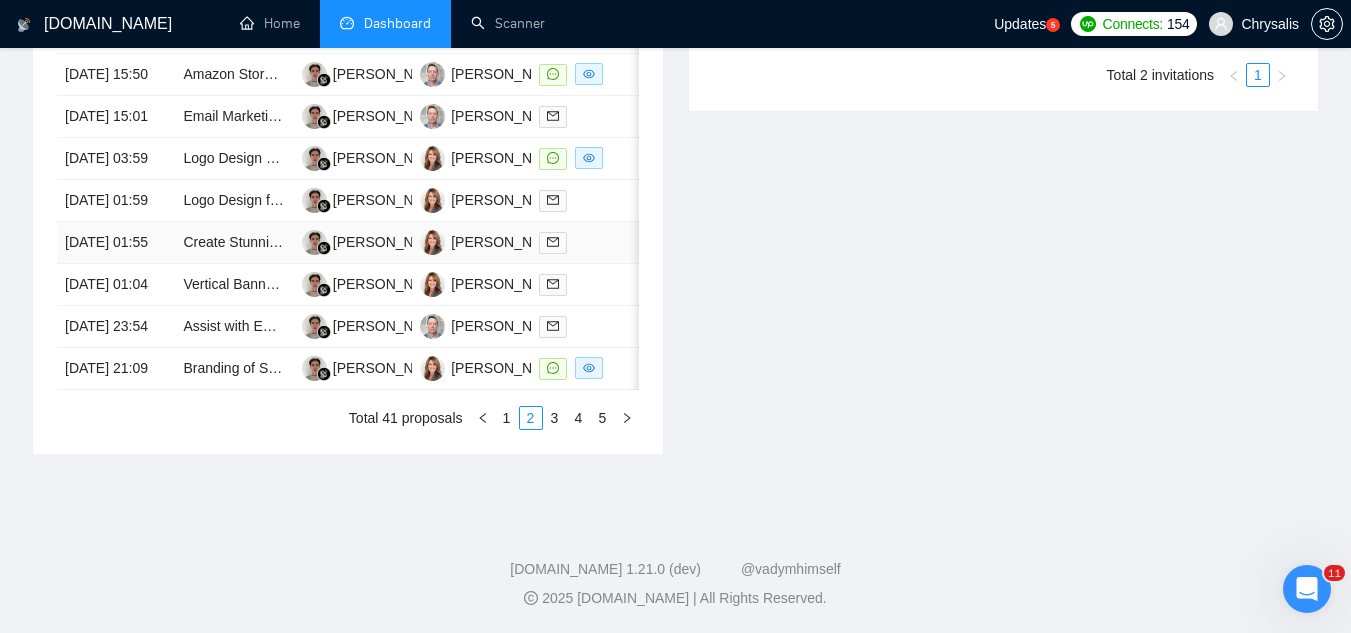 click on "Create Stunning Graphs from Excel Data for PowerPoint Presentation" at bounding box center (234, 243) 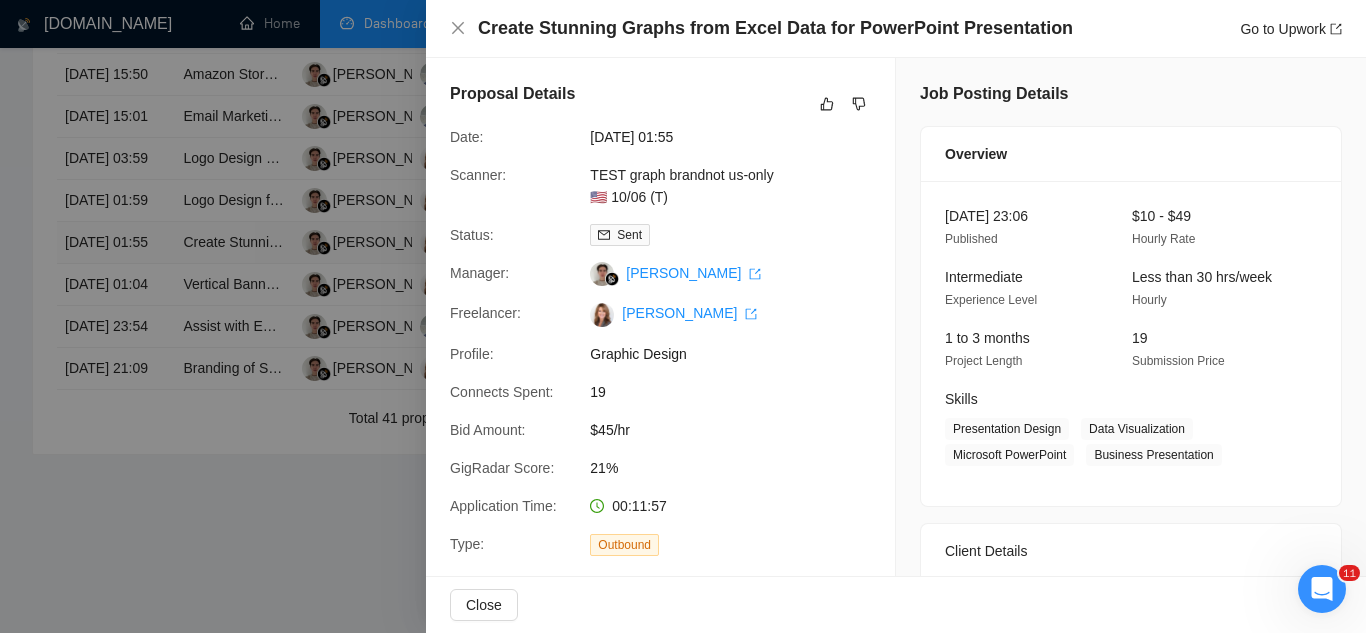 click at bounding box center [683, 316] 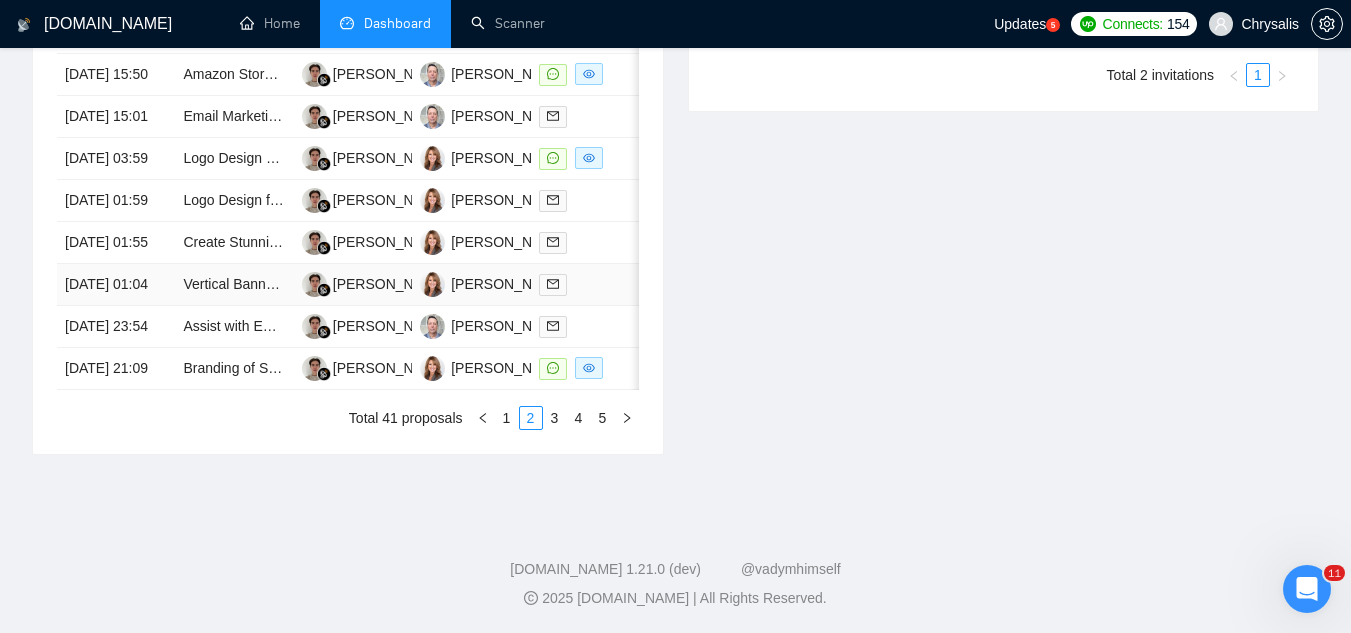 click on "Vertical Banner Design Needed" at bounding box center [234, 285] 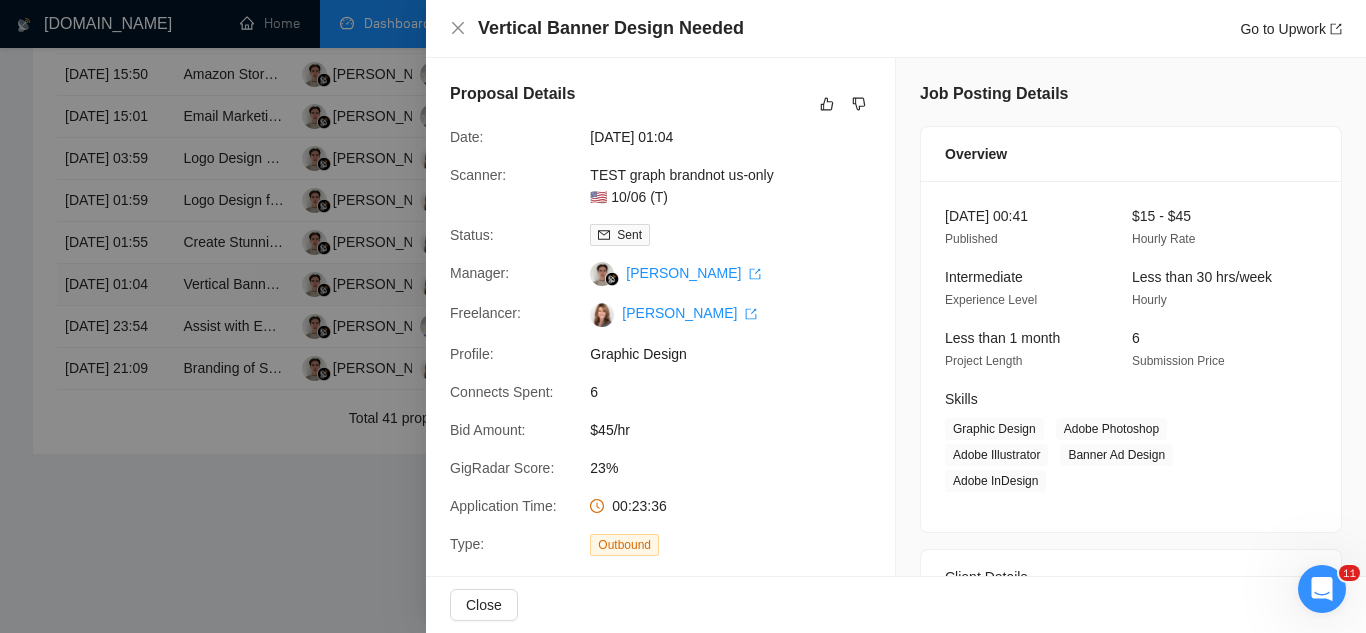 click at bounding box center [683, 316] 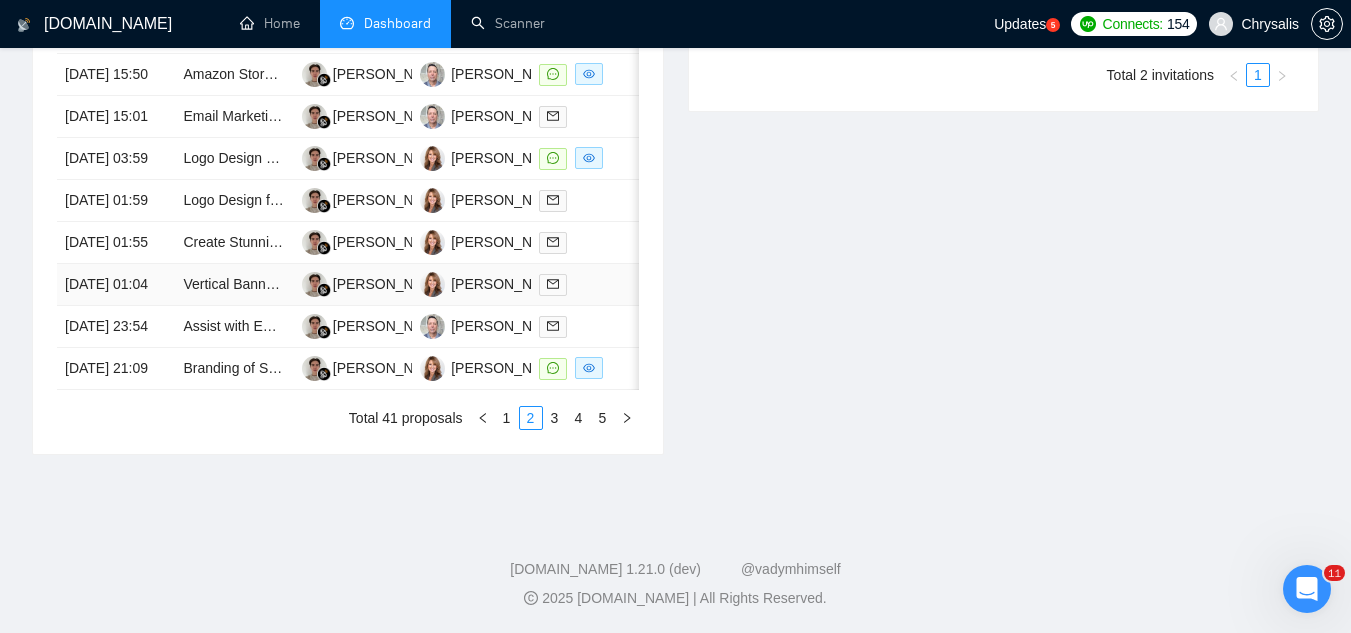 scroll, scrollTop: 1100, scrollLeft: 0, axis: vertical 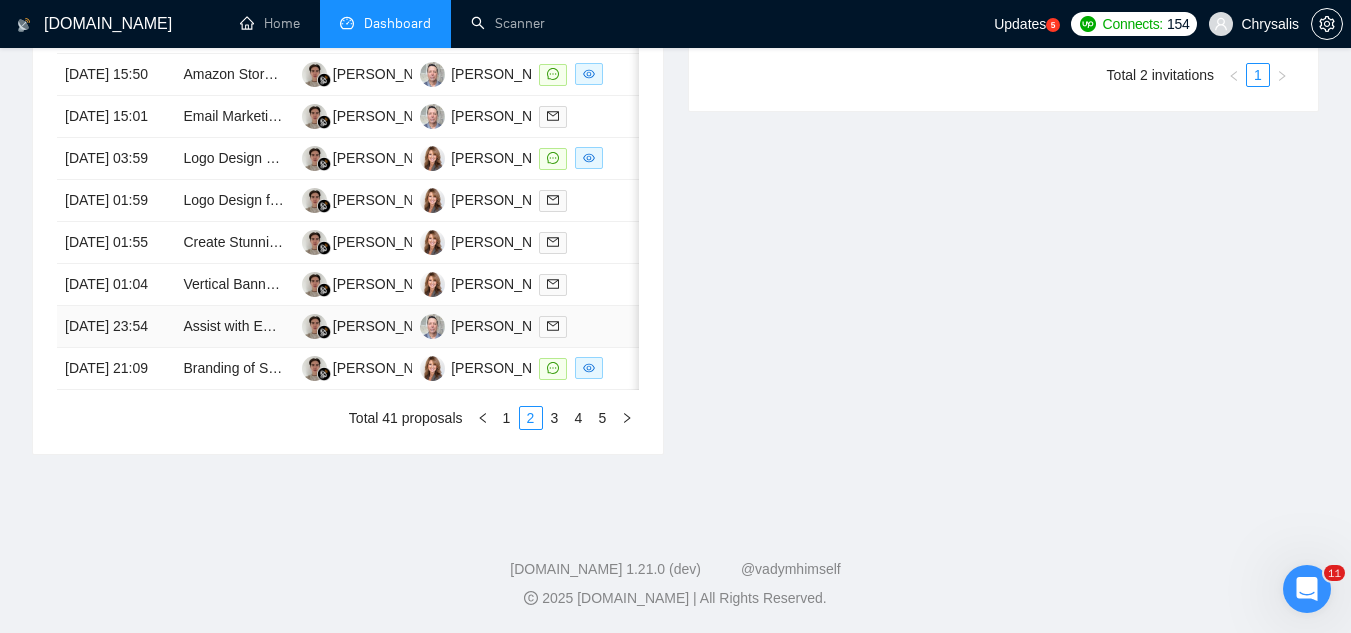 click on "Assist with Emails getting delayed by spam heuristics or other" at bounding box center (234, 327) 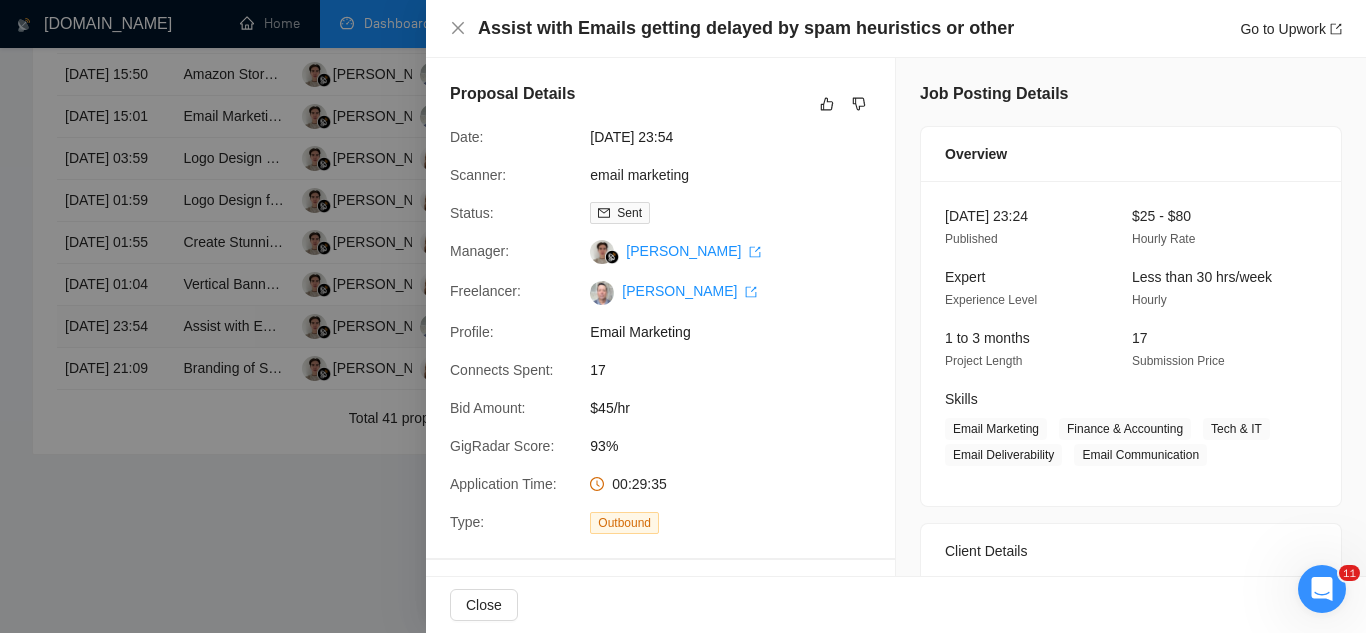 click at bounding box center [683, 316] 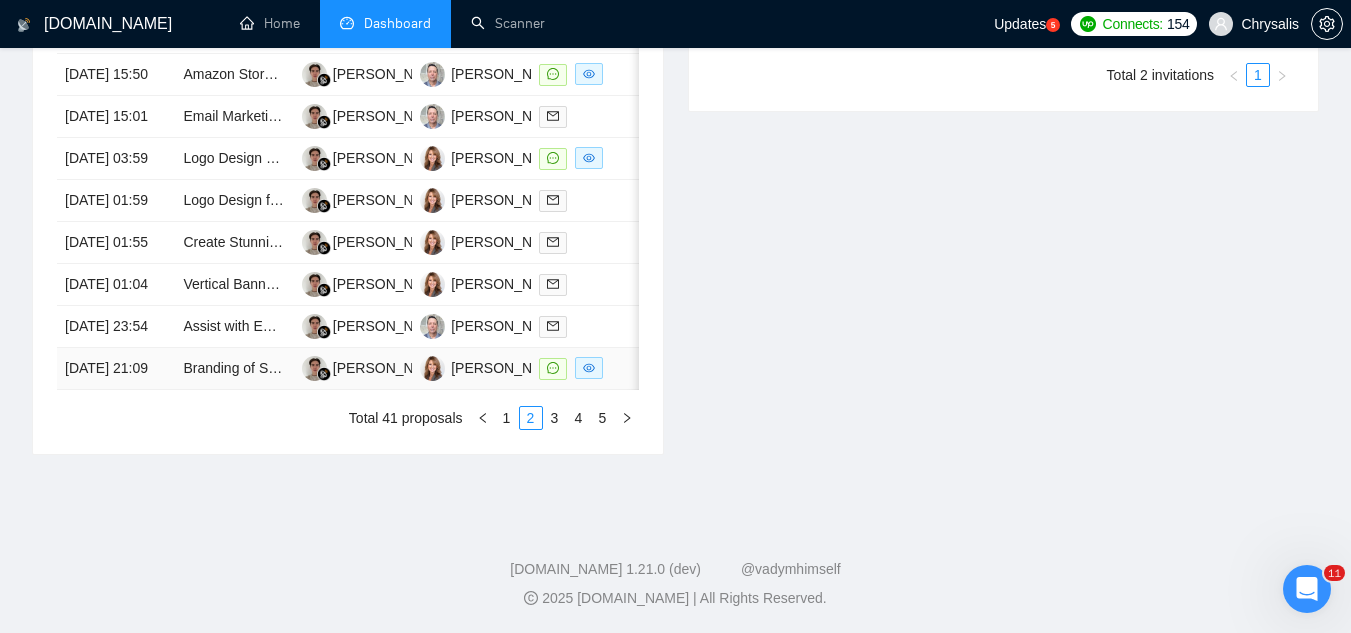 click on "Branding of Store Restaurant/Takout" at bounding box center (234, 369) 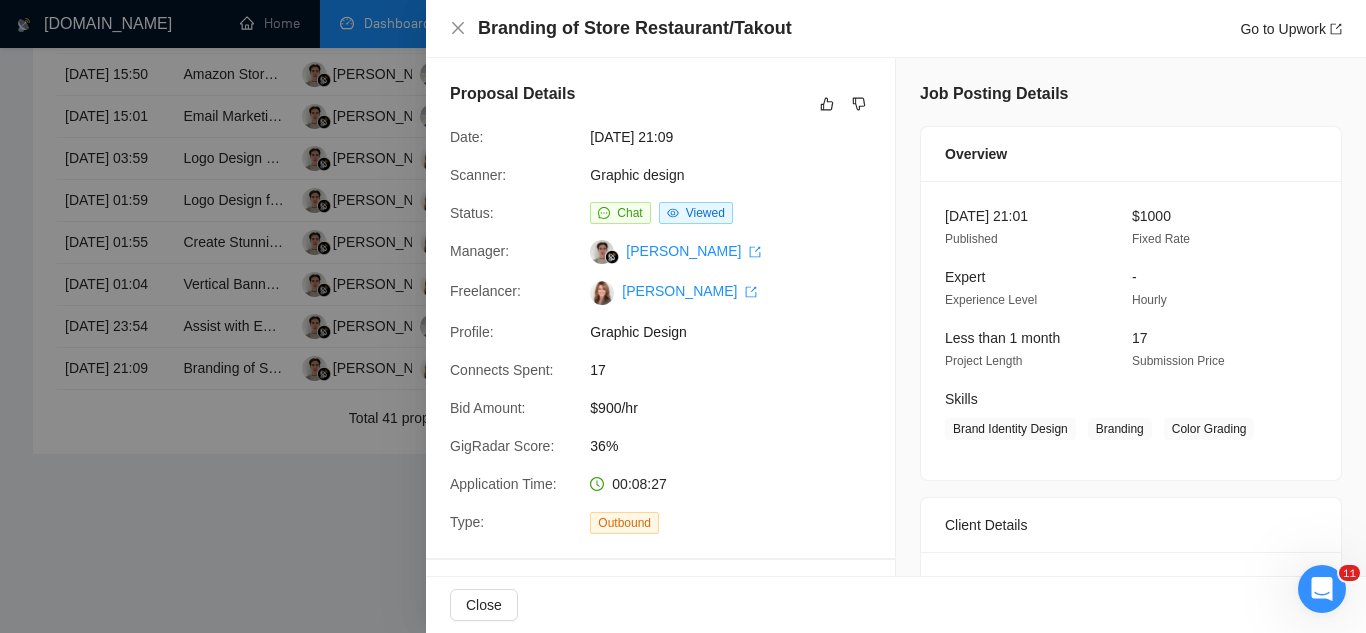 click at bounding box center (683, 316) 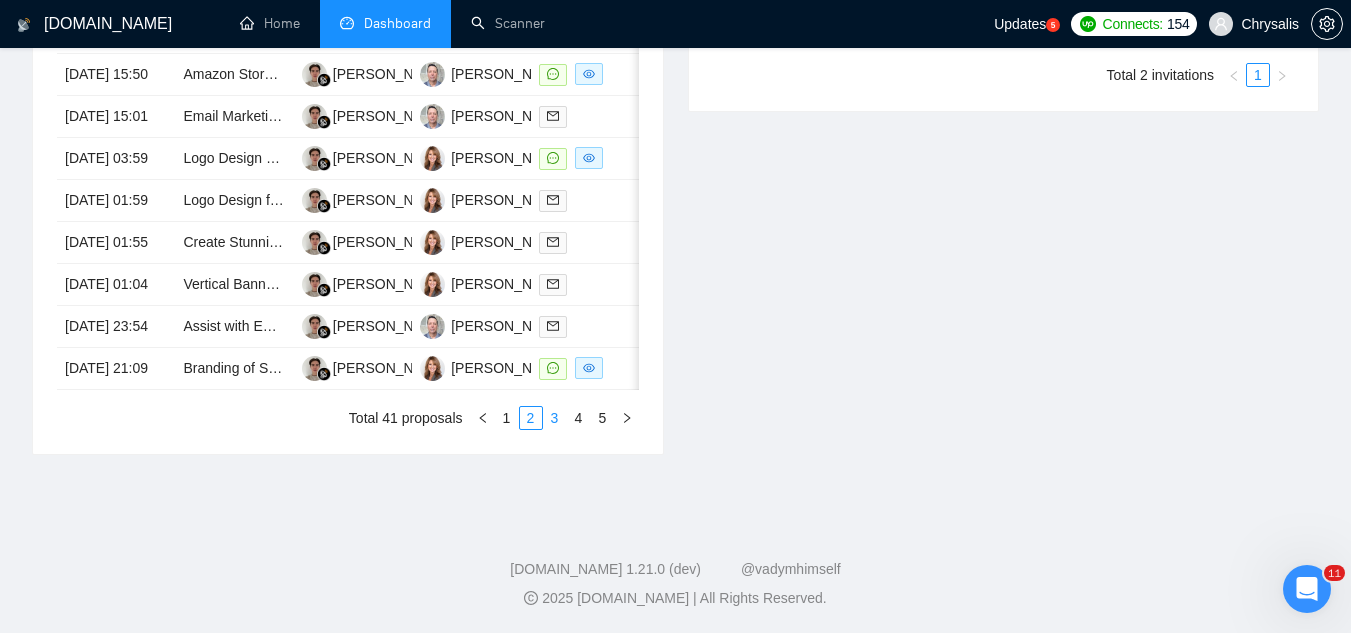 click on "3" at bounding box center [555, 418] 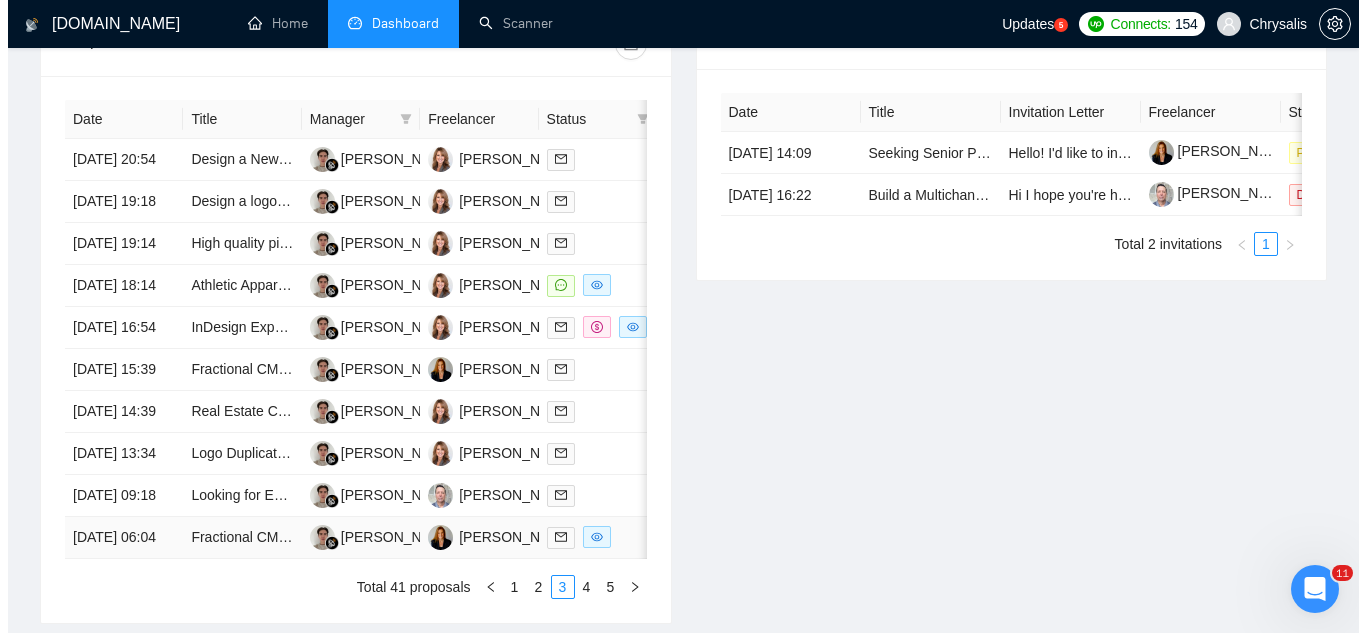 scroll, scrollTop: 700, scrollLeft: 0, axis: vertical 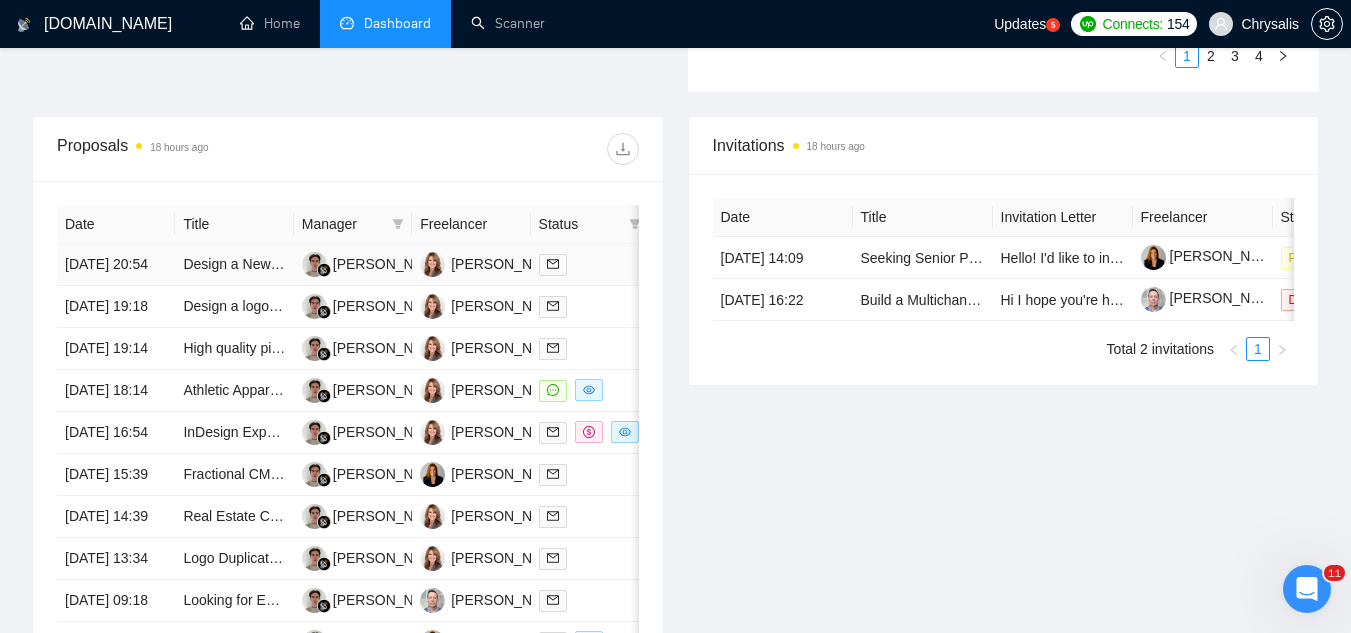 click on "Design a New Homebuyer's Guide for Real Estate Services" at bounding box center [234, 265] 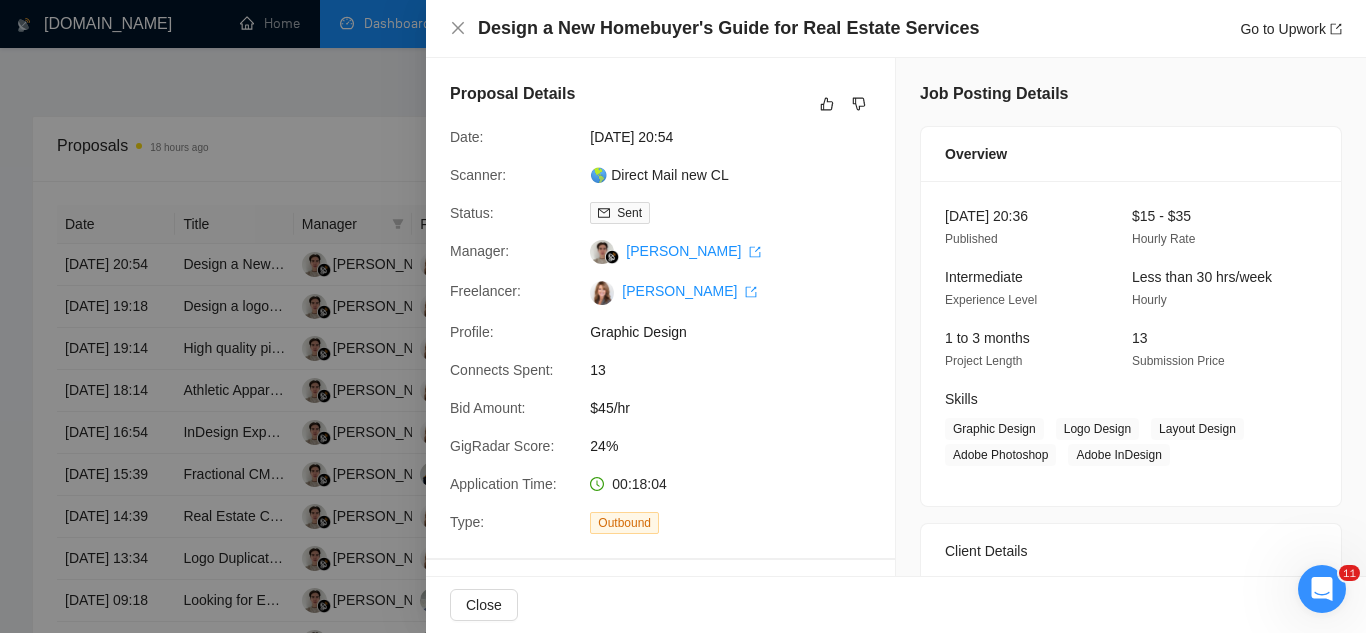click at bounding box center [683, 316] 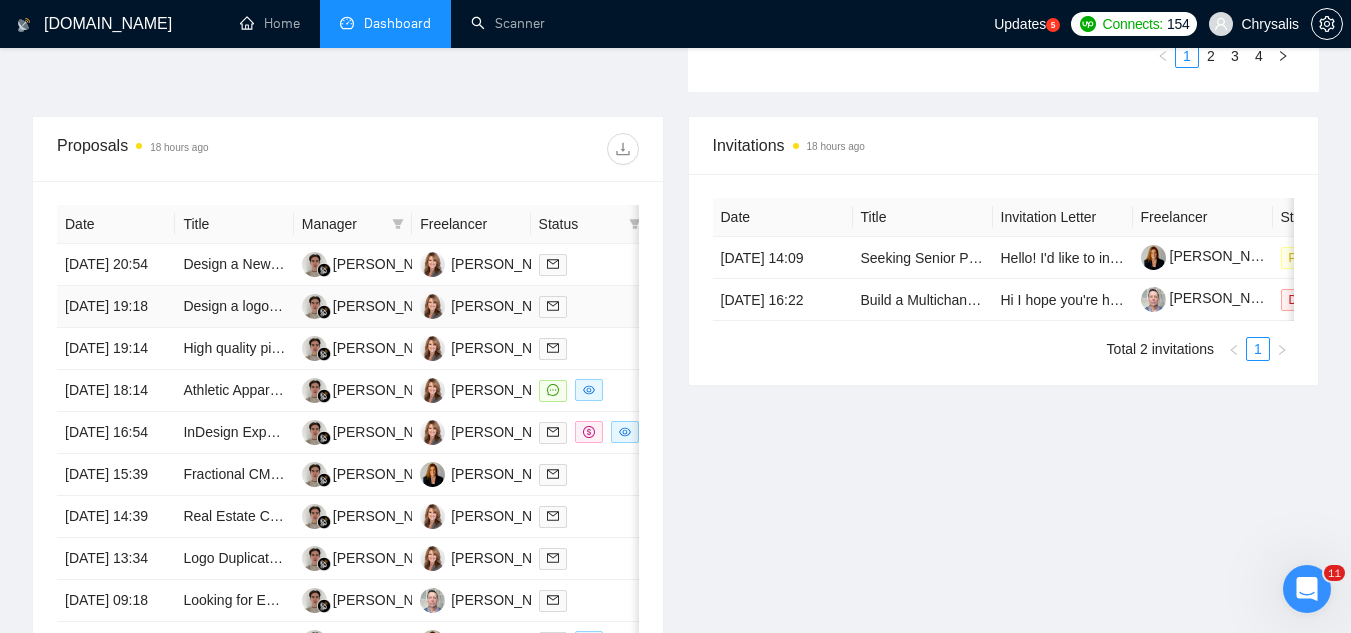 click on "Design a logo for a mid-century coop" at bounding box center [234, 307] 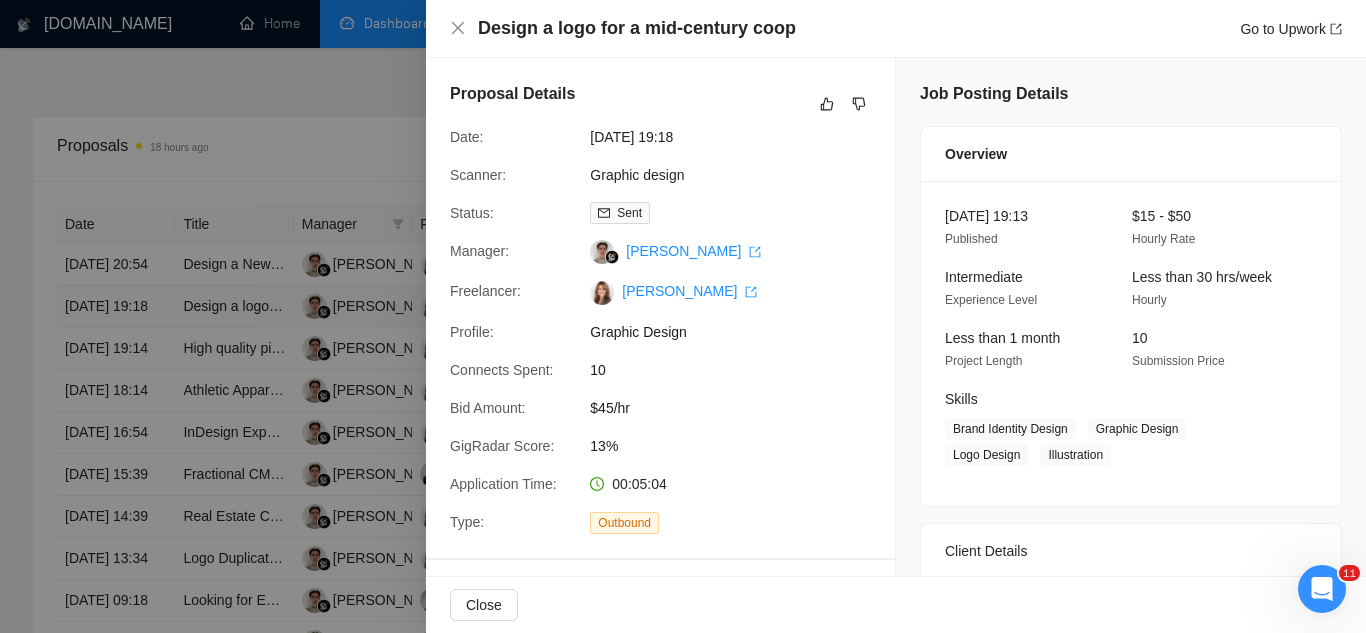 click at bounding box center [683, 316] 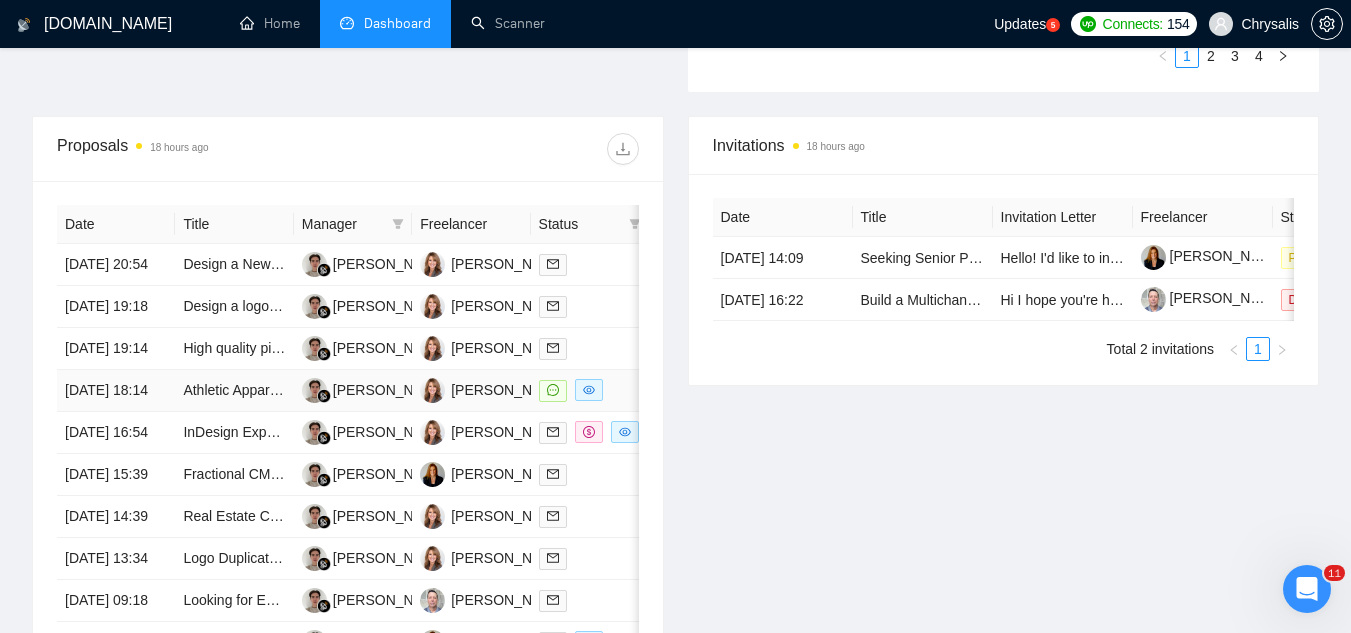 click on "Athletic Apparel Design" at bounding box center (234, 391) 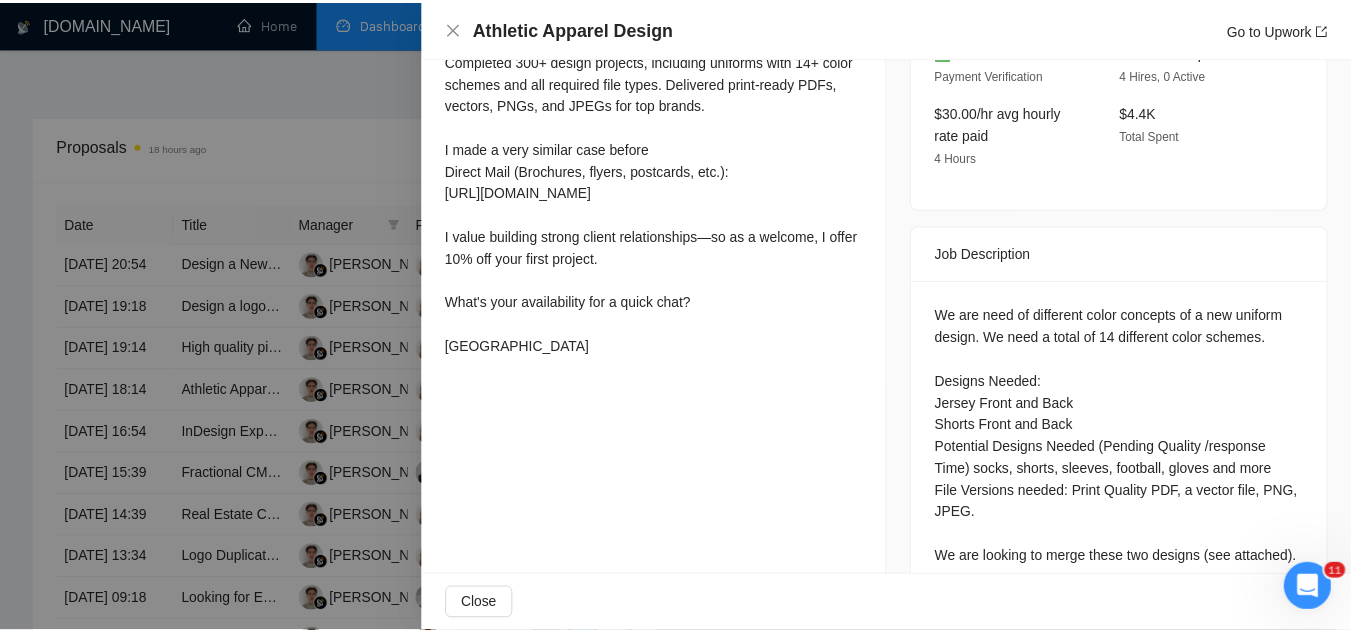 scroll, scrollTop: 700, scrollLeft: 0, axis: vertical 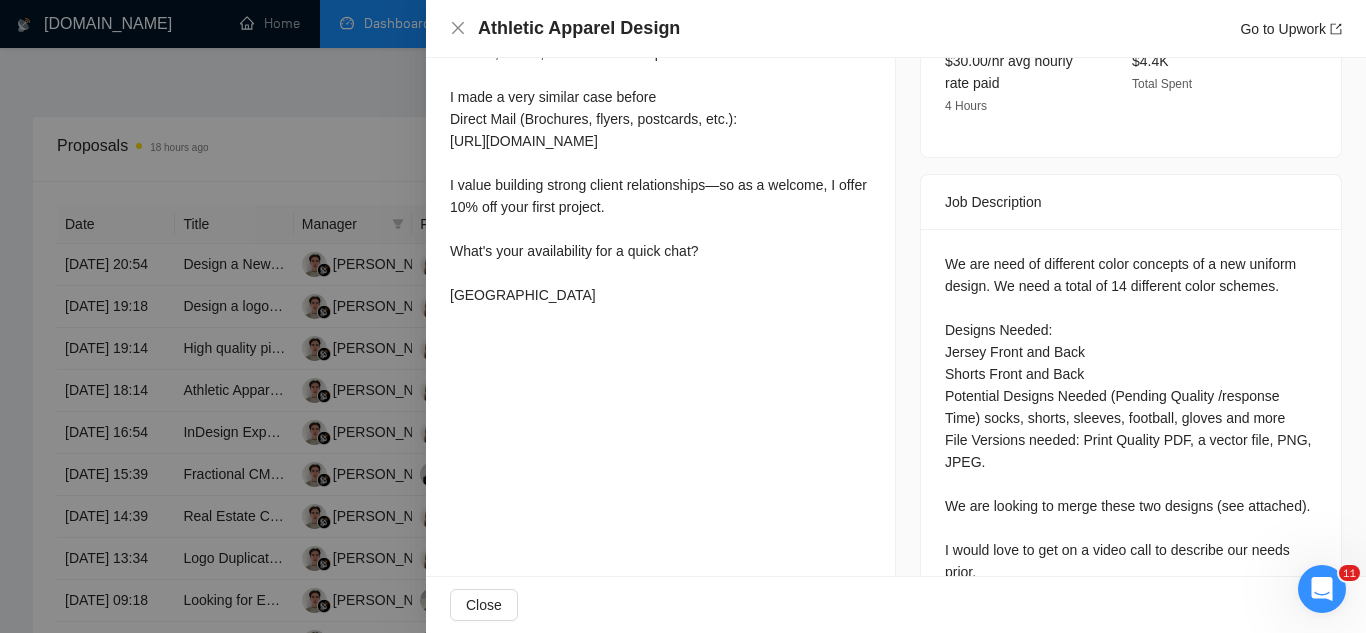 click at bounding box center (683, 316) 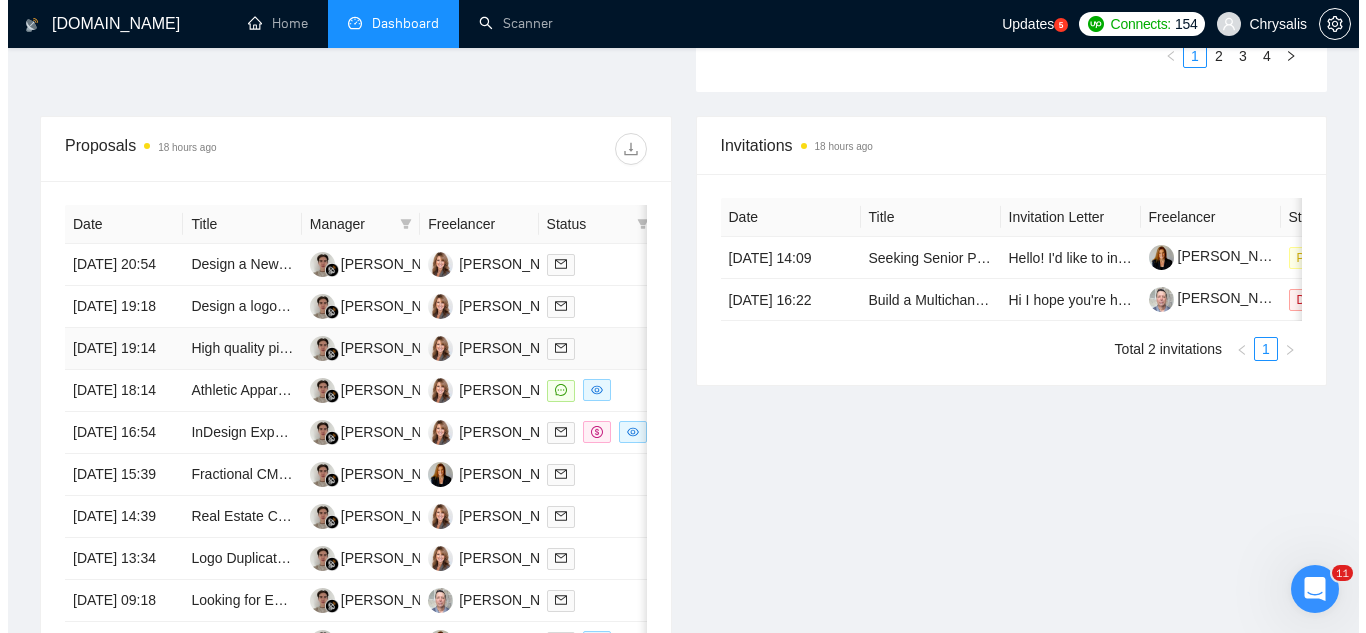 scroll, scrollTop: 800, scrollLeft: 0, axis: vertical 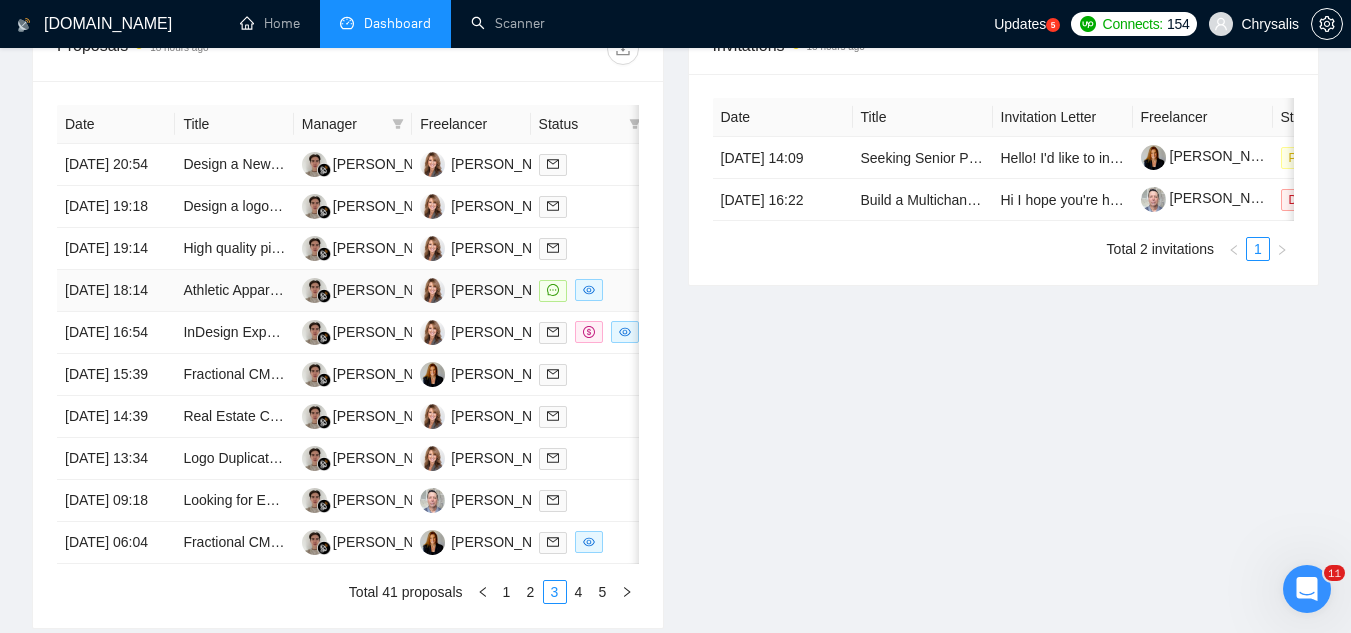 click on "Athletic Apparel Design" at bounding box center (234, 291) 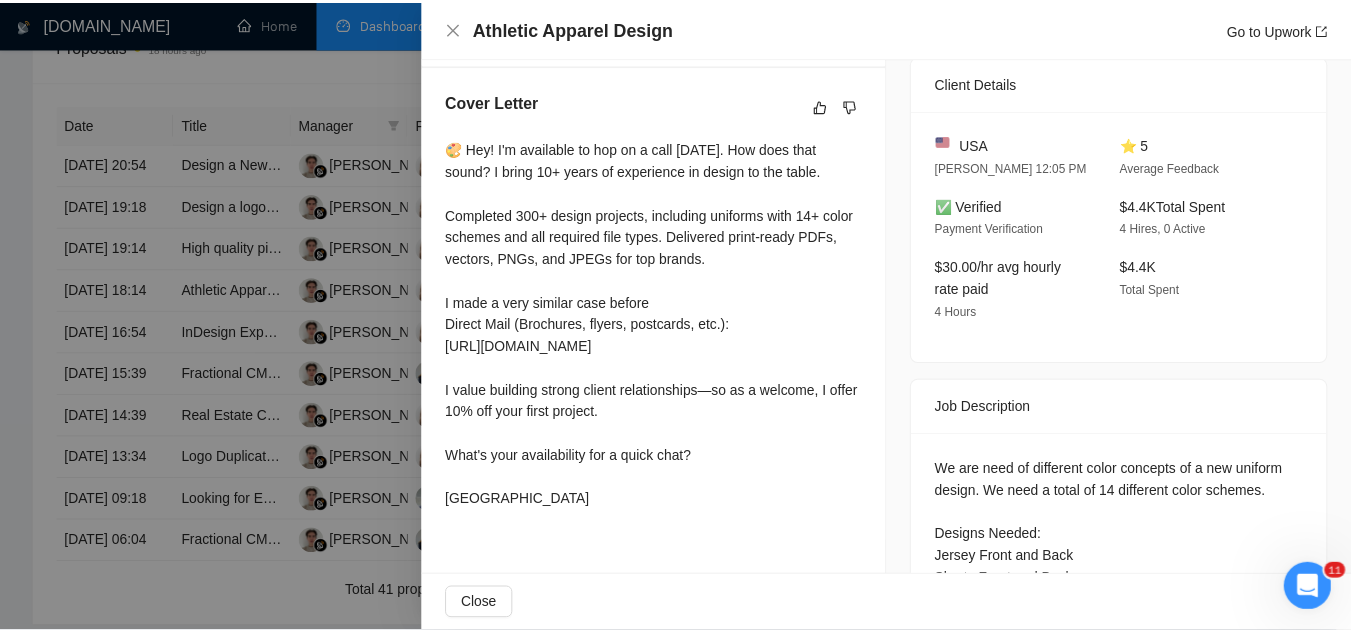 scroll, scrollTop: 458, scrollLeft: 0, axis: vertical 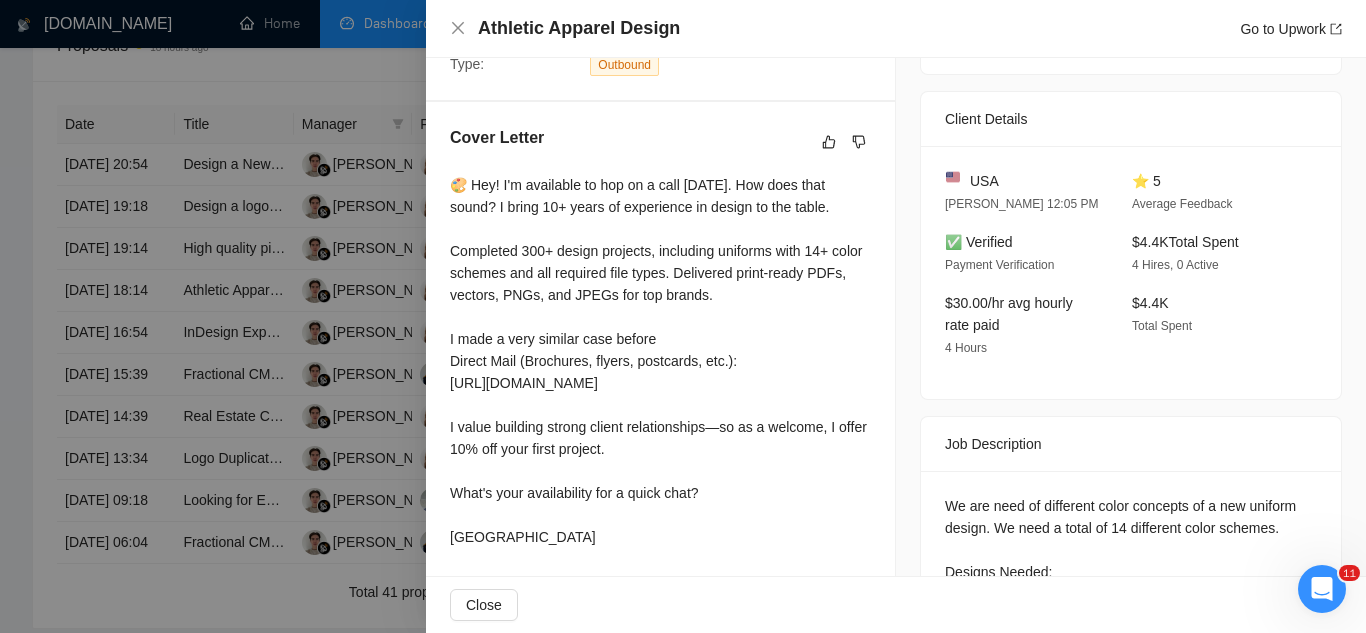 click at bounding box center (683, 316) 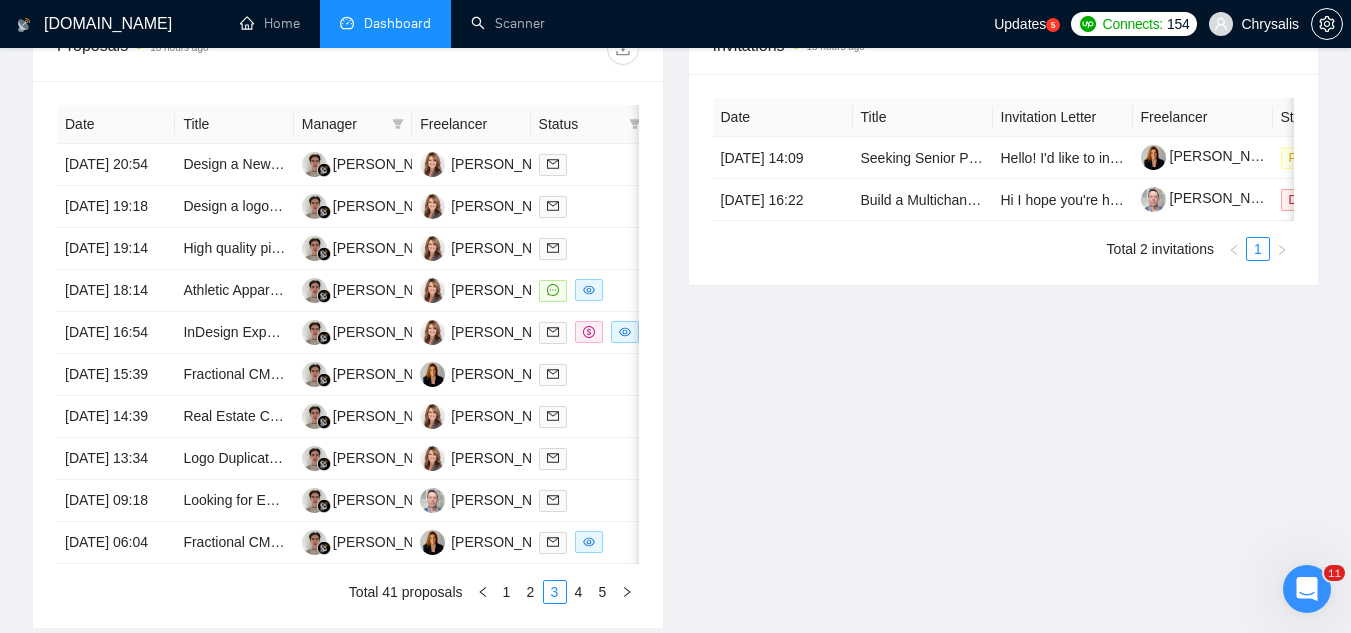 click at bounding box center (1307, 589) 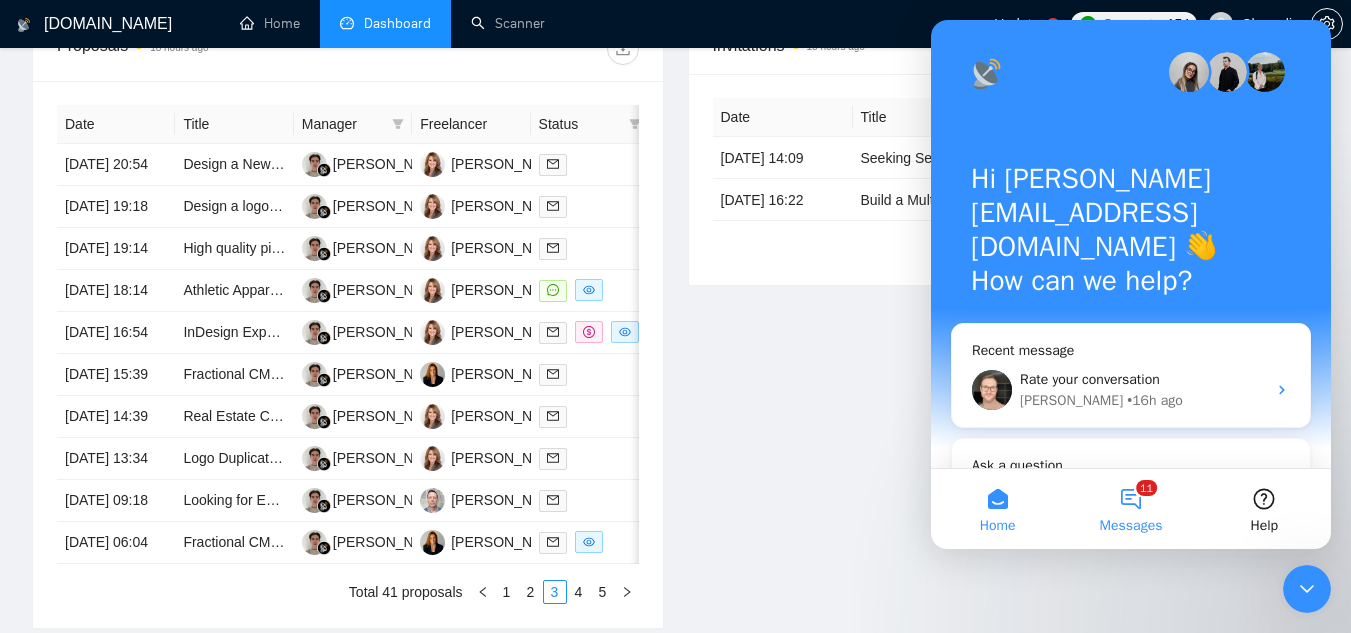 click on "11 Messages" at bounding box center [1130, 509] 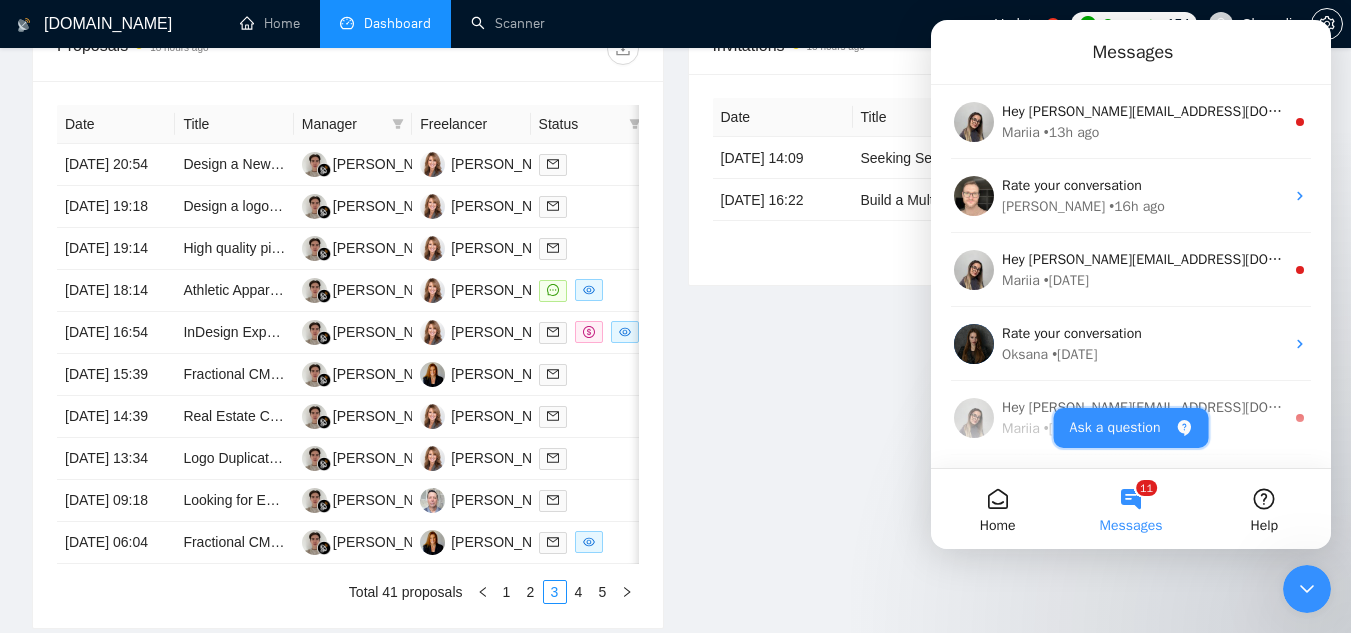 click on "Ask a question" at bounding box center [1131, 428] 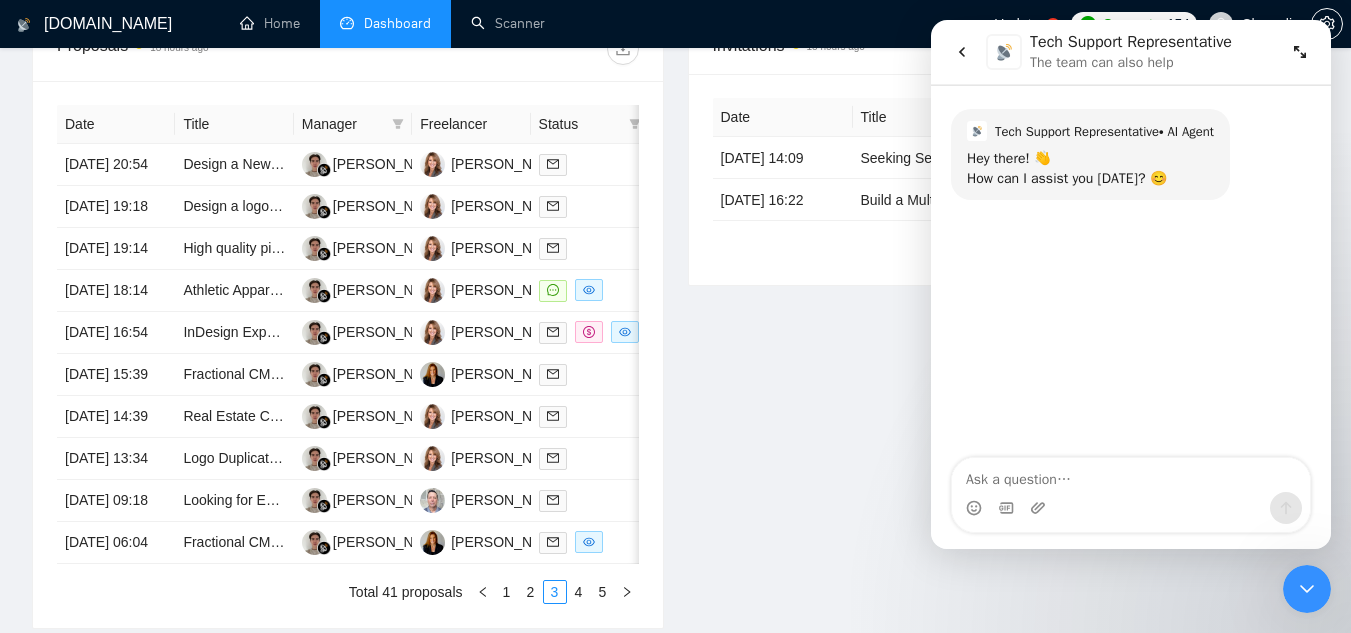 click at bounding box center [1131, 475] 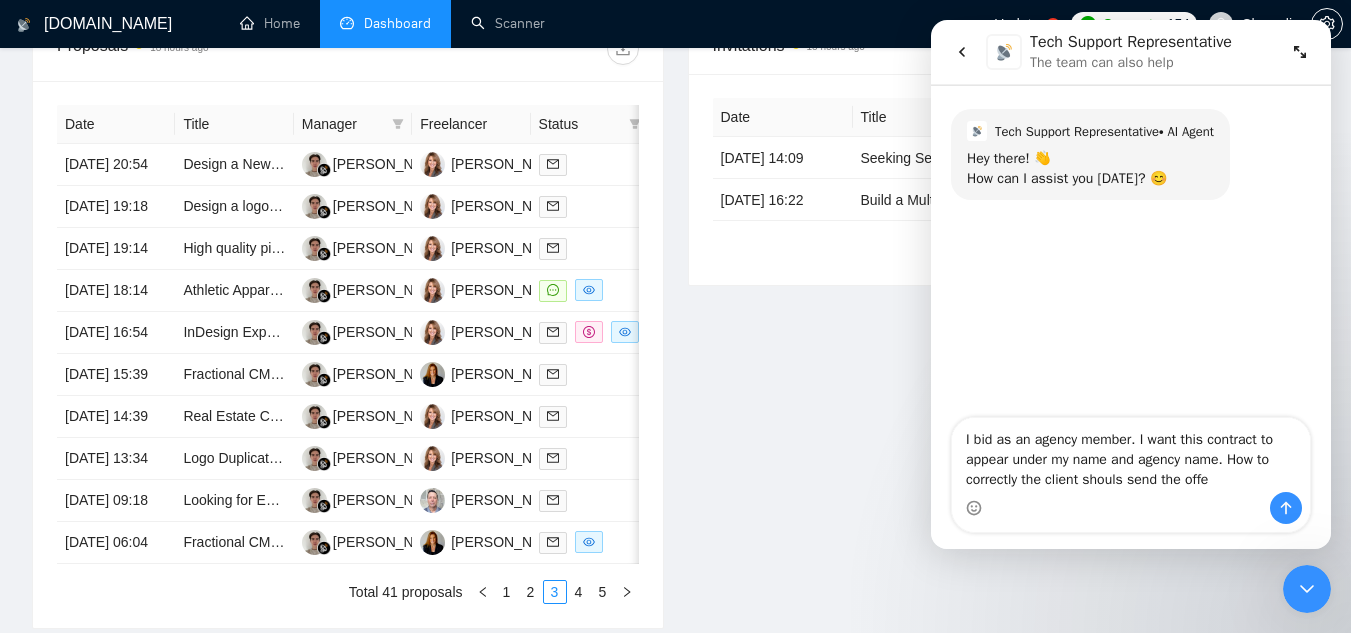 type on "I bid as an agency member. I want this contract to appear under my name and agency name. How to correctly the client shouls send the offer" 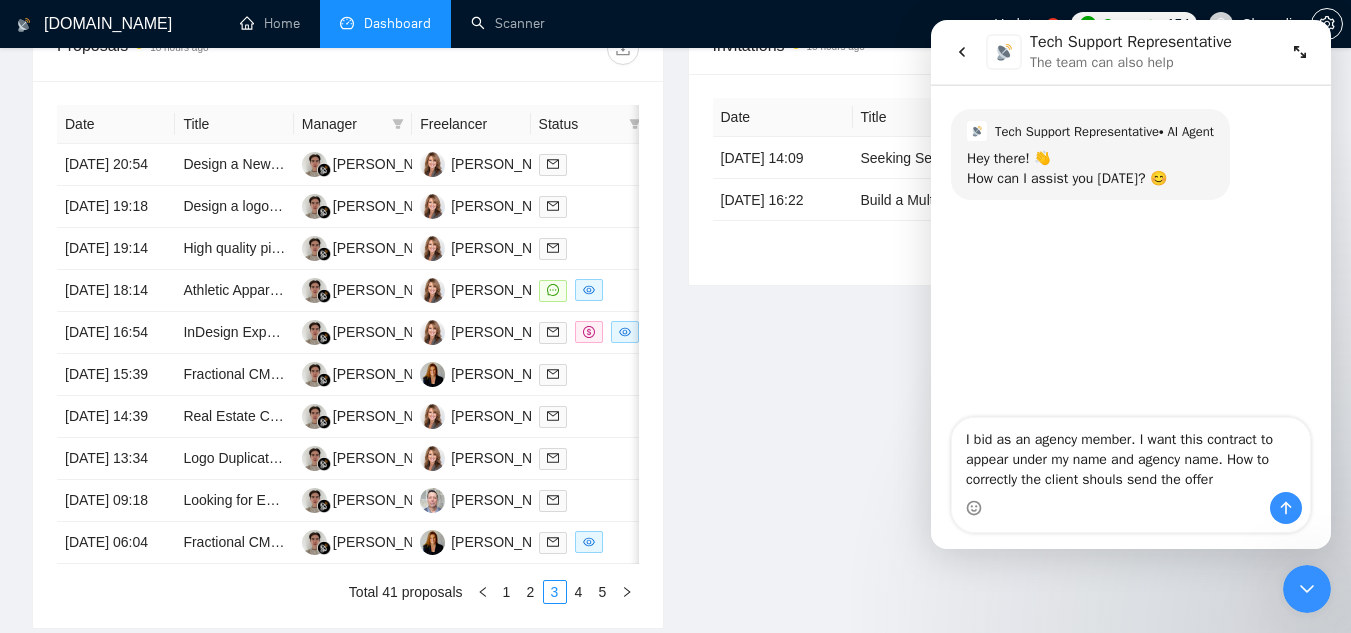 type 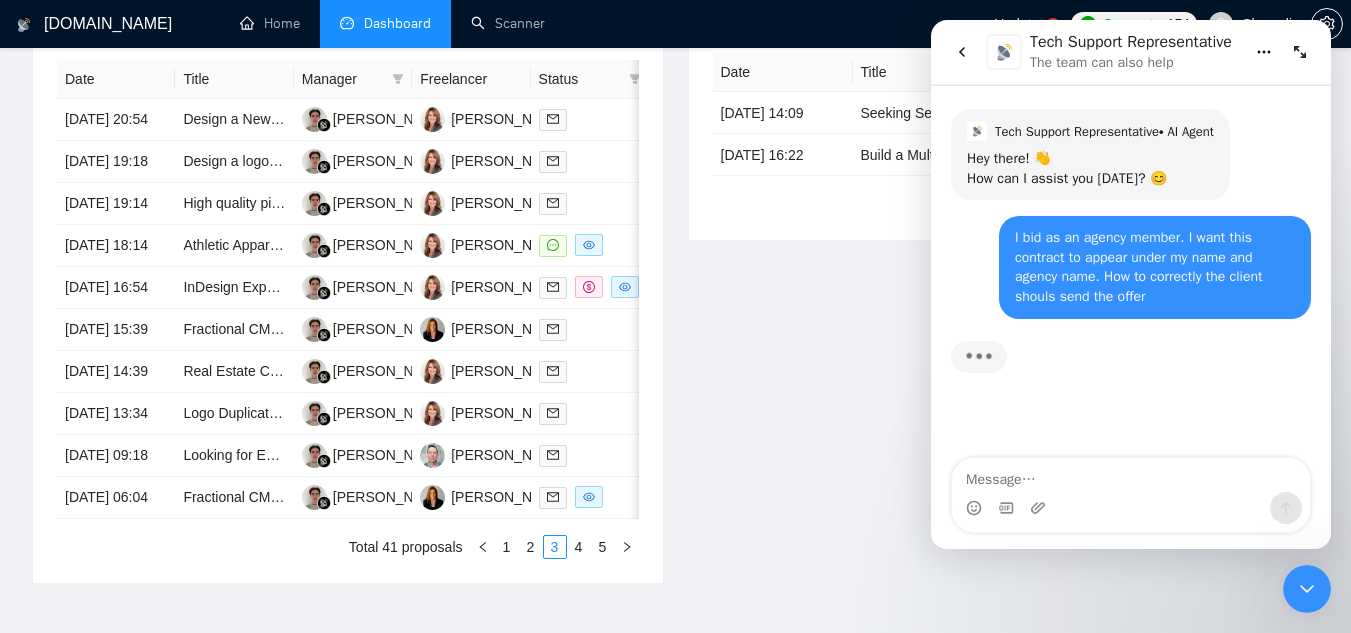 scroll, scrollTop: 679, scrollLeft: 0, axis: vertical 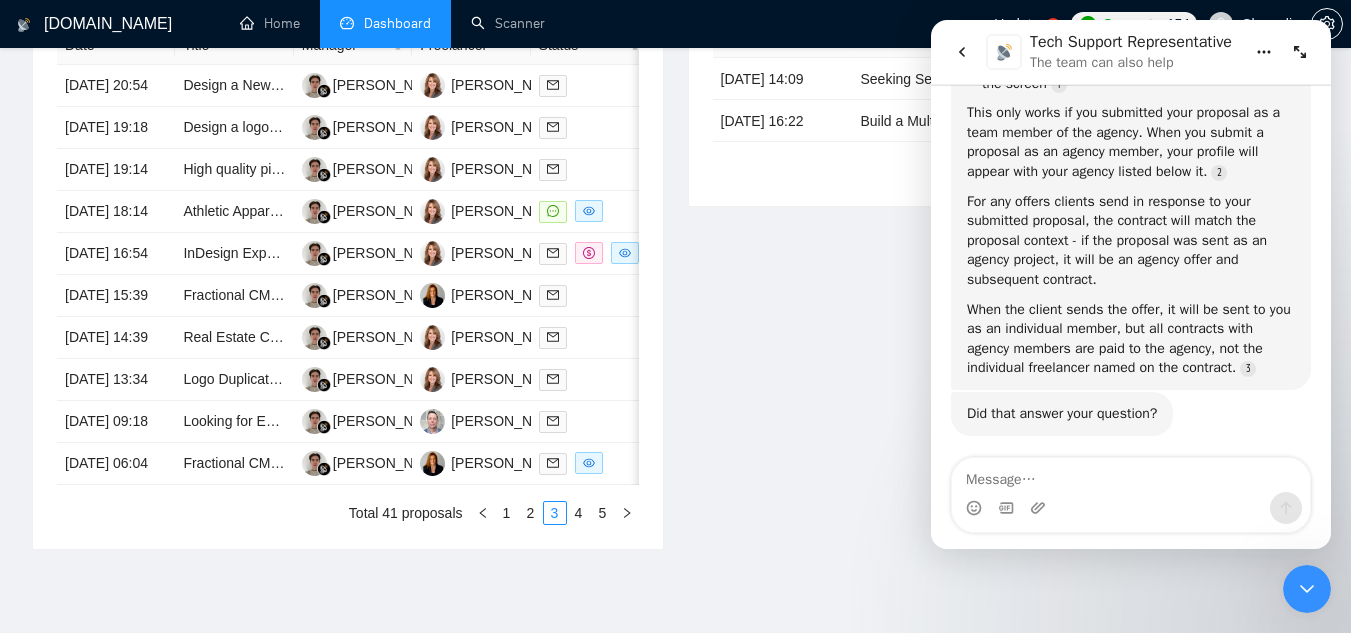 click at bounding box center (1131, 475) 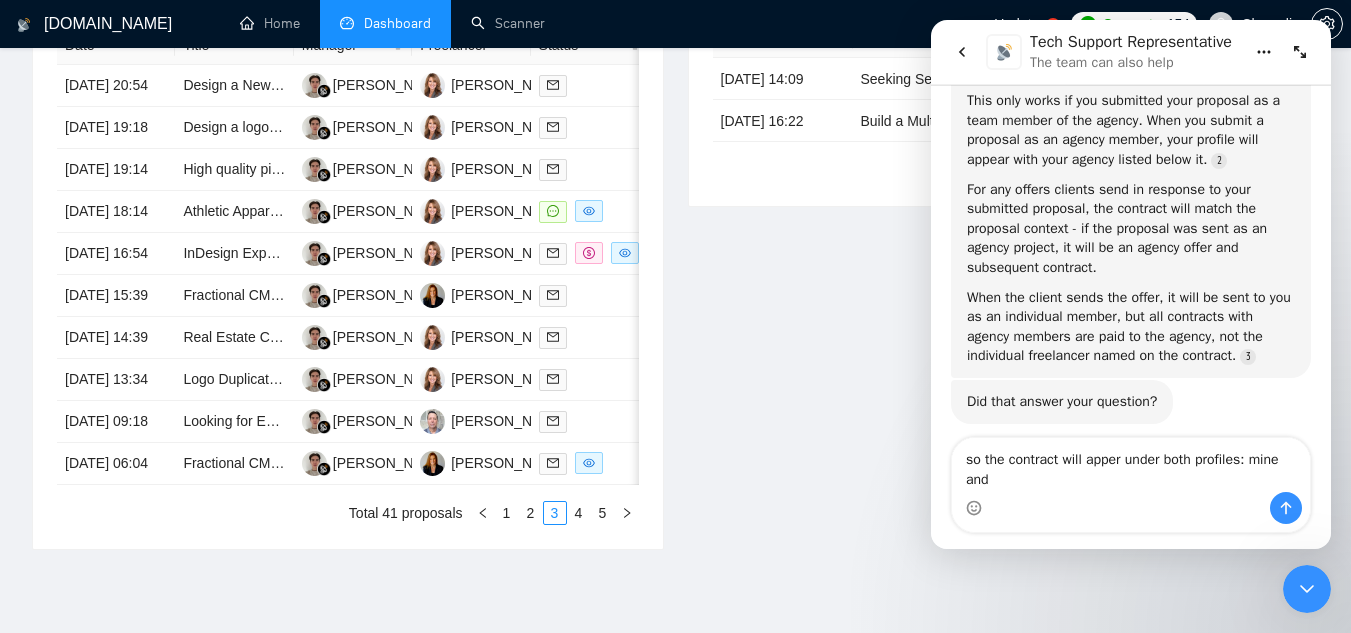 scroll, scrollTop: 446, scrollLeft: 0, axis: vertical 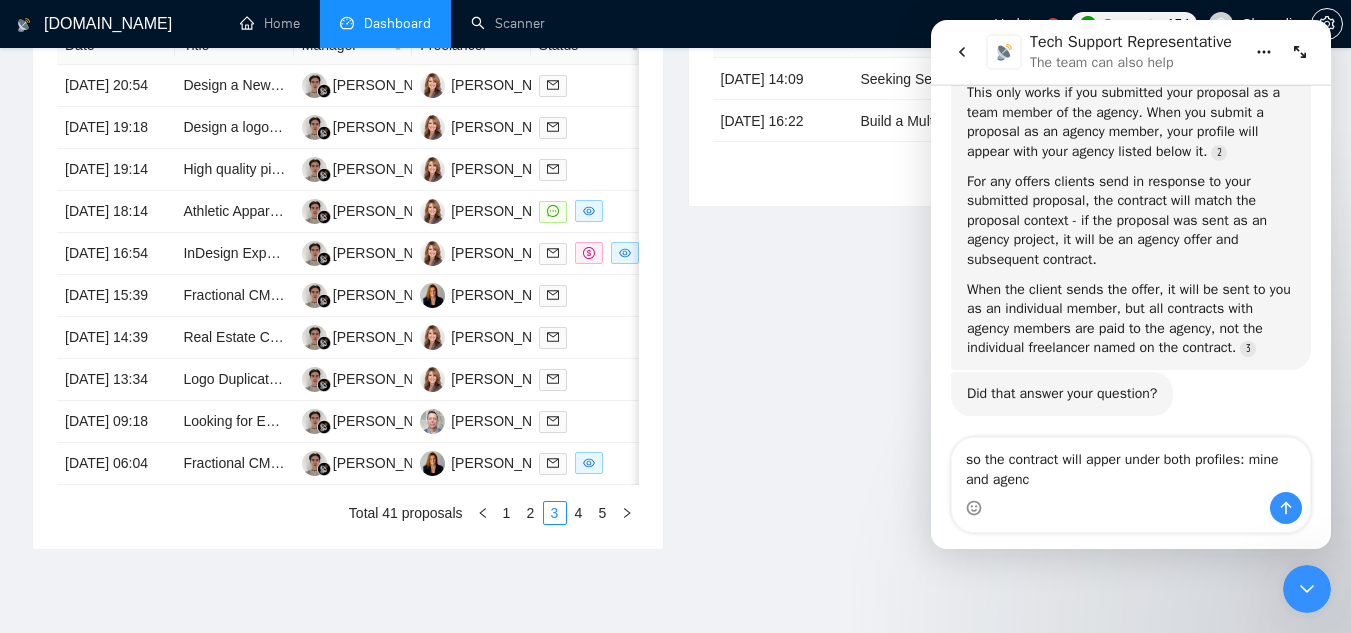 type on "so the contract will apper under both profiles: mine and agency" 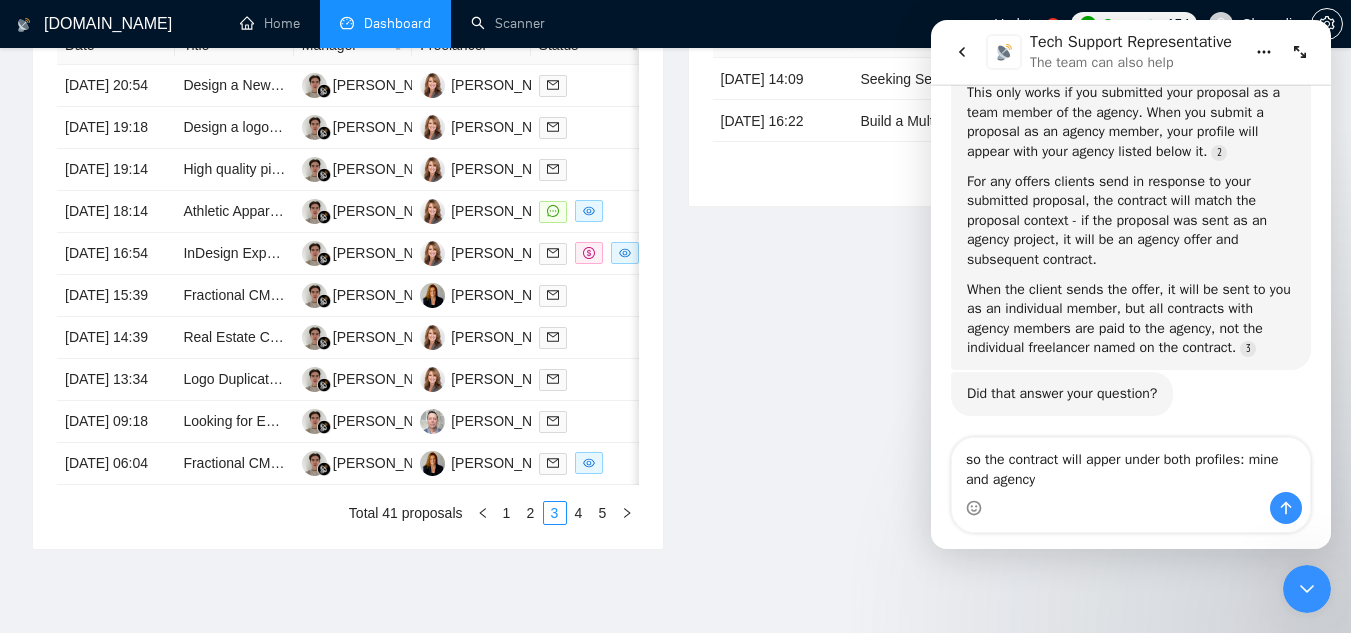 type 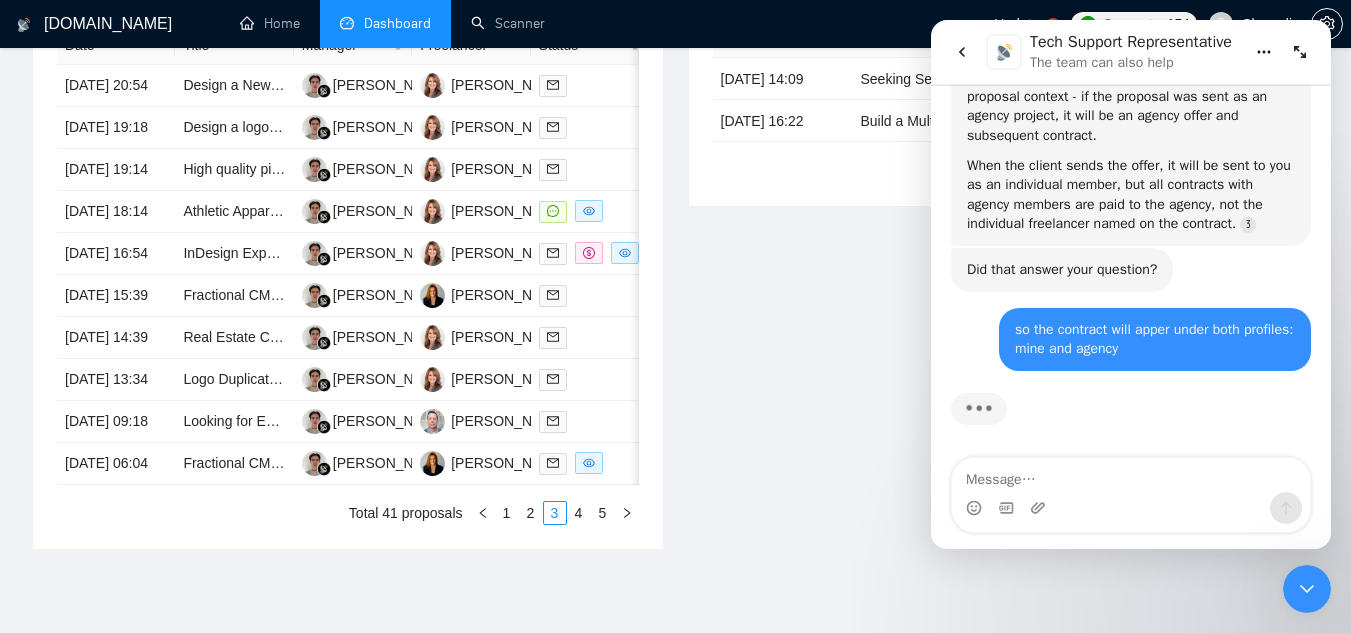 scroll, scrollTop: 587, scrollLeft: 0, axis: vertical 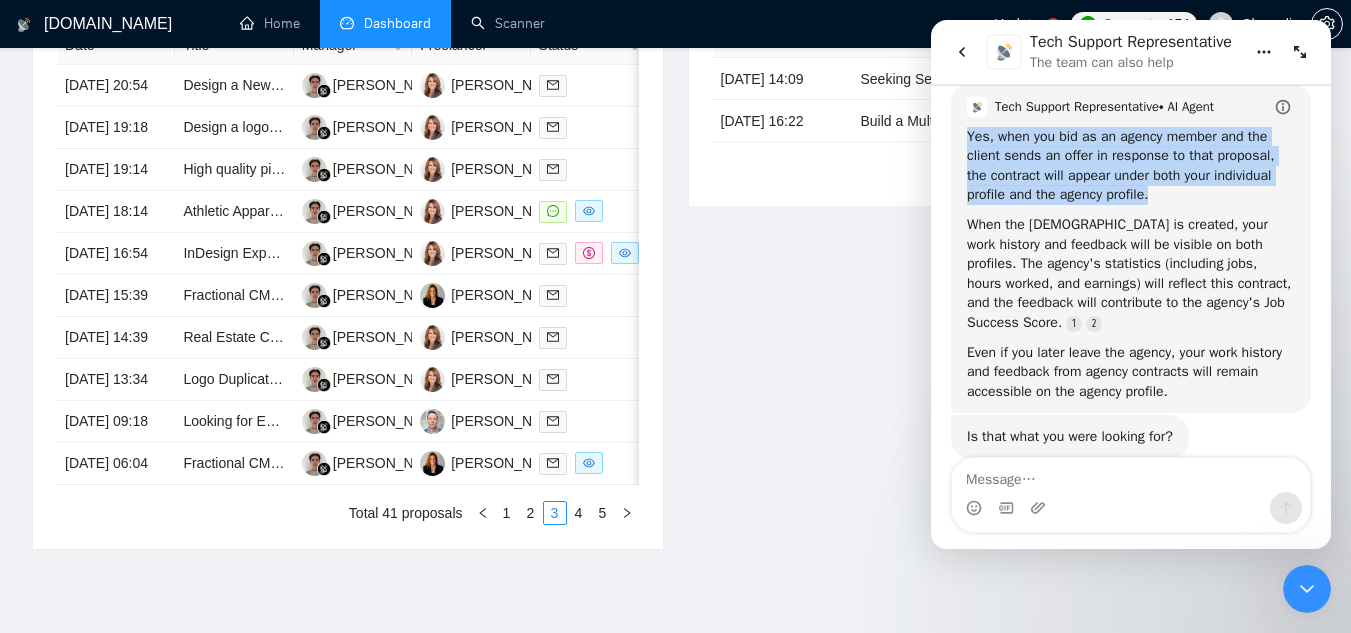 drag, startPoint x: 966, startPoint y: 149, endPoint x: 1227, endPoint y: 203, distance: 266.52768 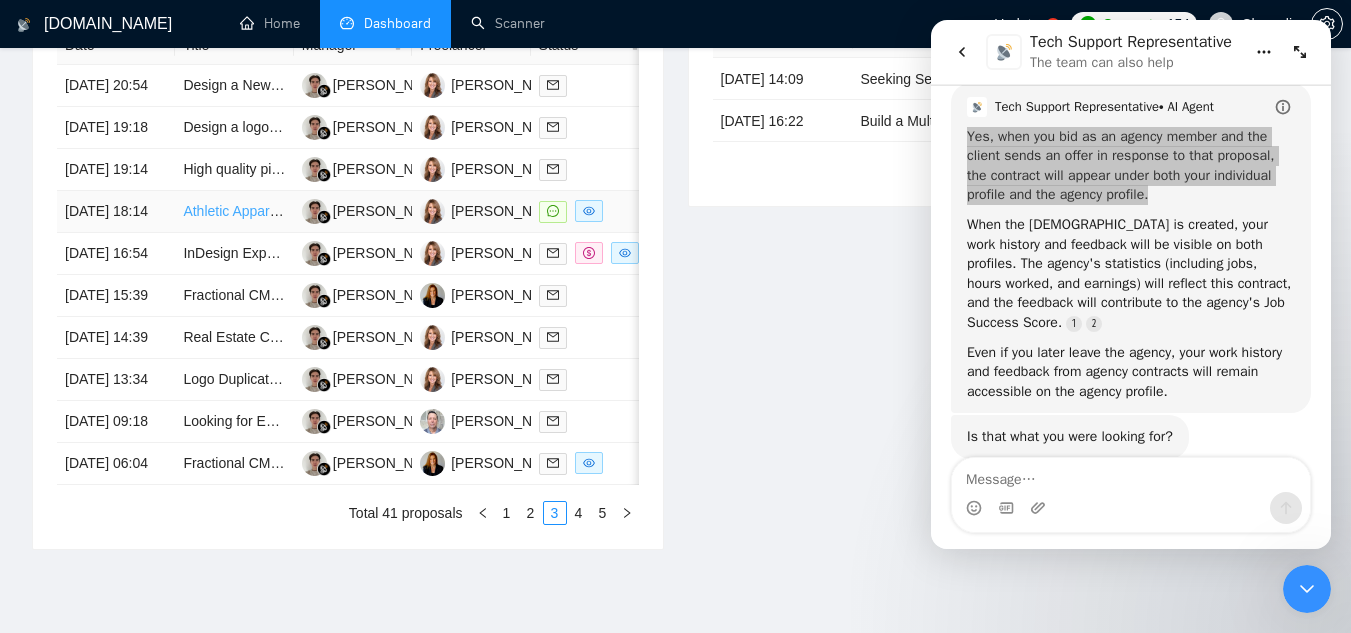 click on "Athletic Apparel Design" at bounding box center [255, 211] 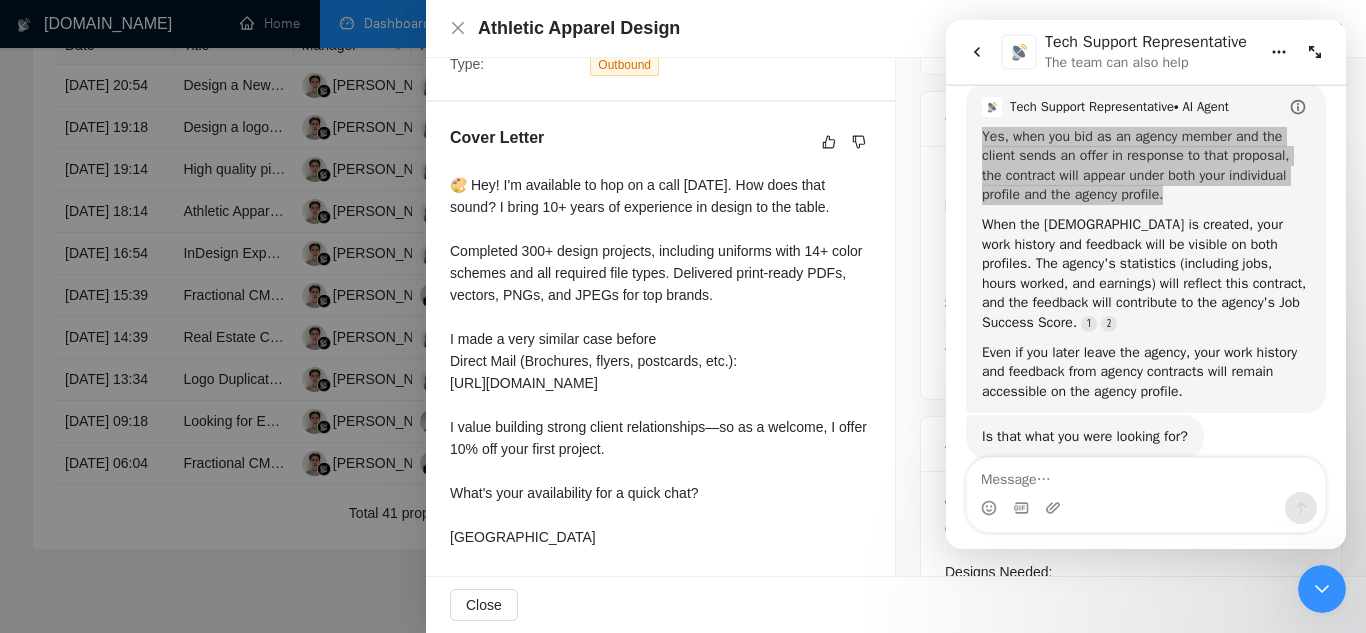 click at bounding box center (683, 316) 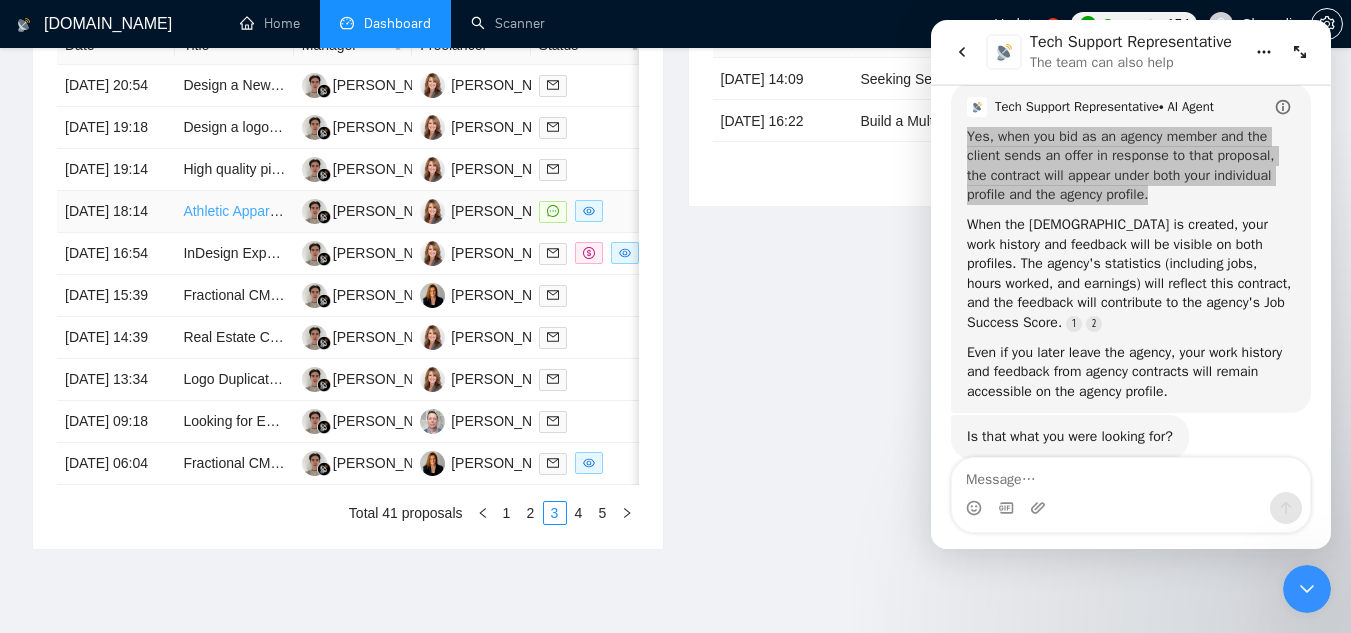 click on "Athletic Apparel Design" at bounding box center [255, 211] 